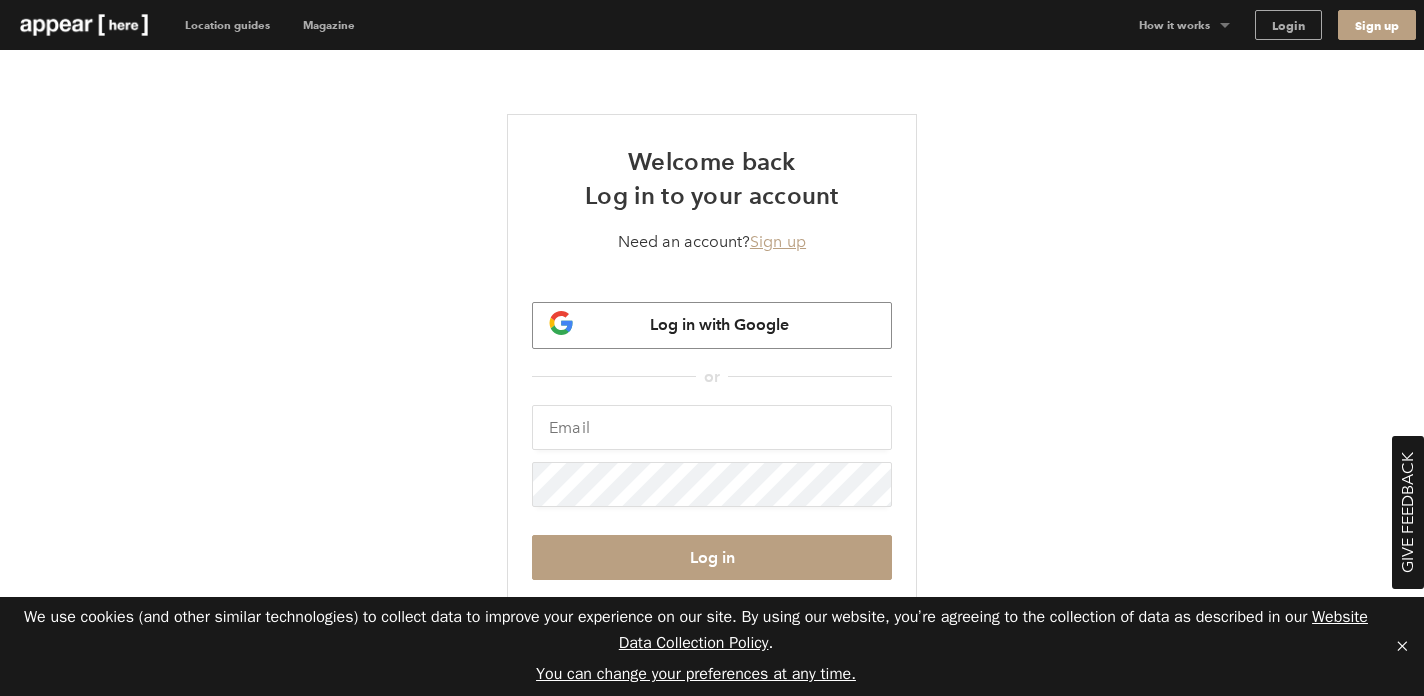 scroll, scrollTop: 0, scrollLeft: 0, axis: both 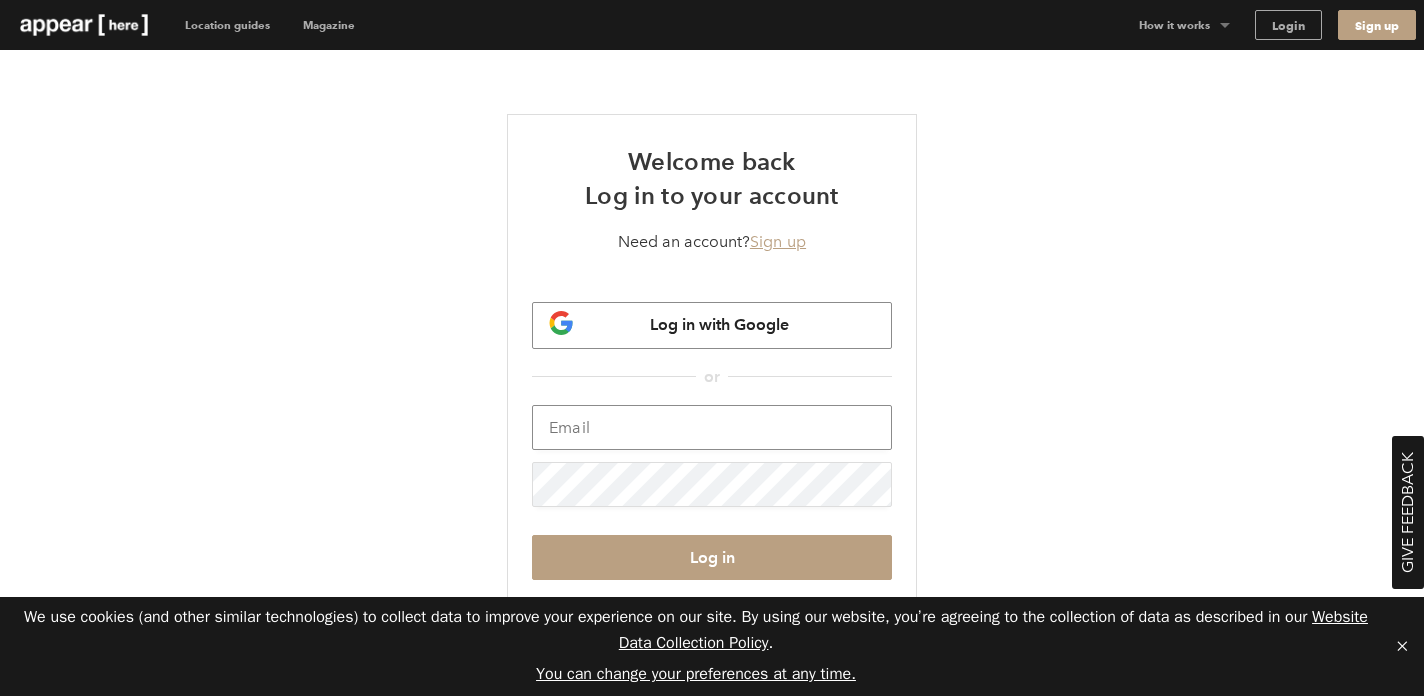 click at bounding box center [712, 427] 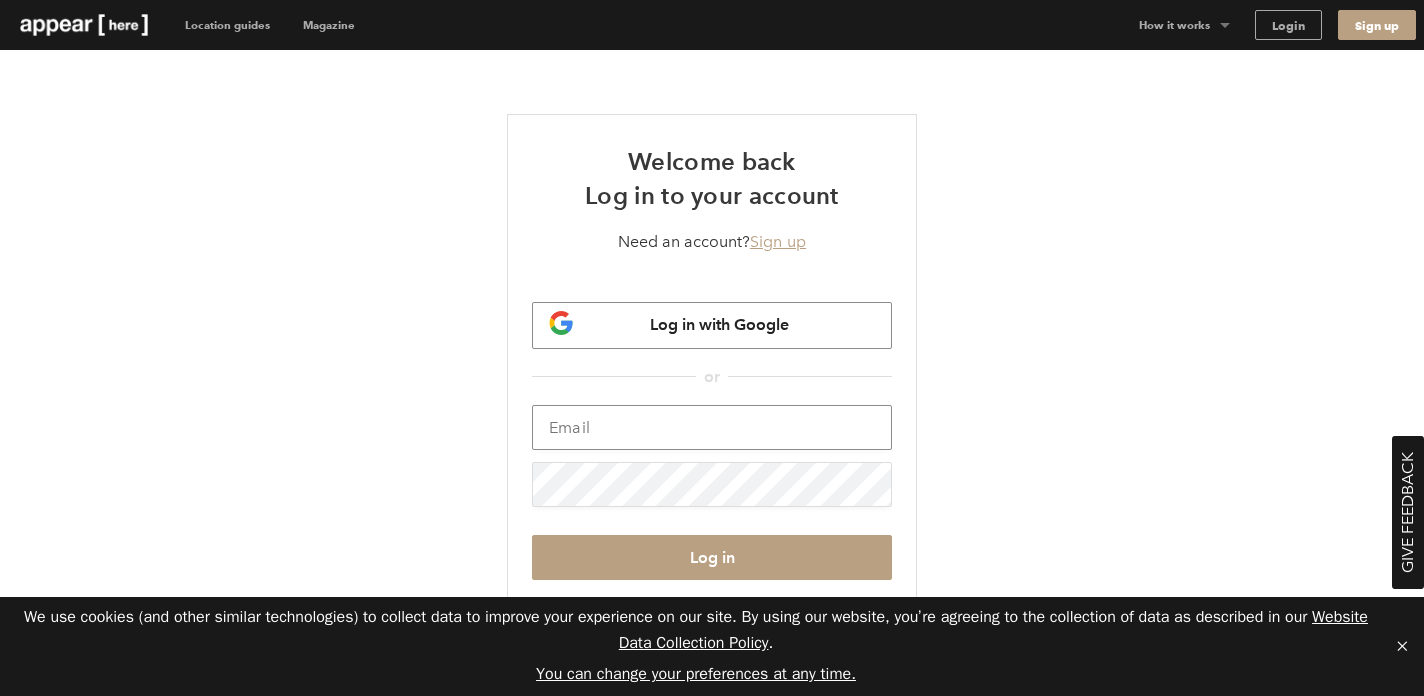 paste on "ezinne.egbochue@boxpark.co.uk" 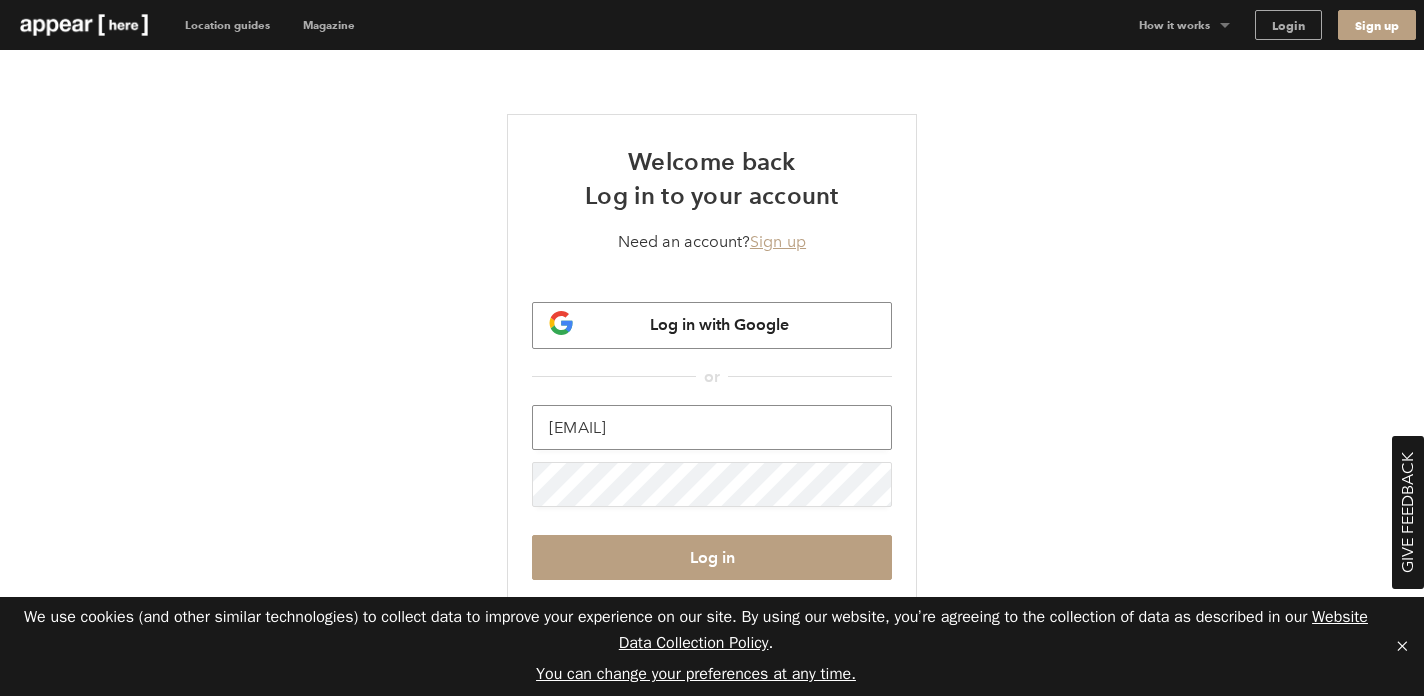 type on "ezinne.egbochue@boxpark.co.uk" 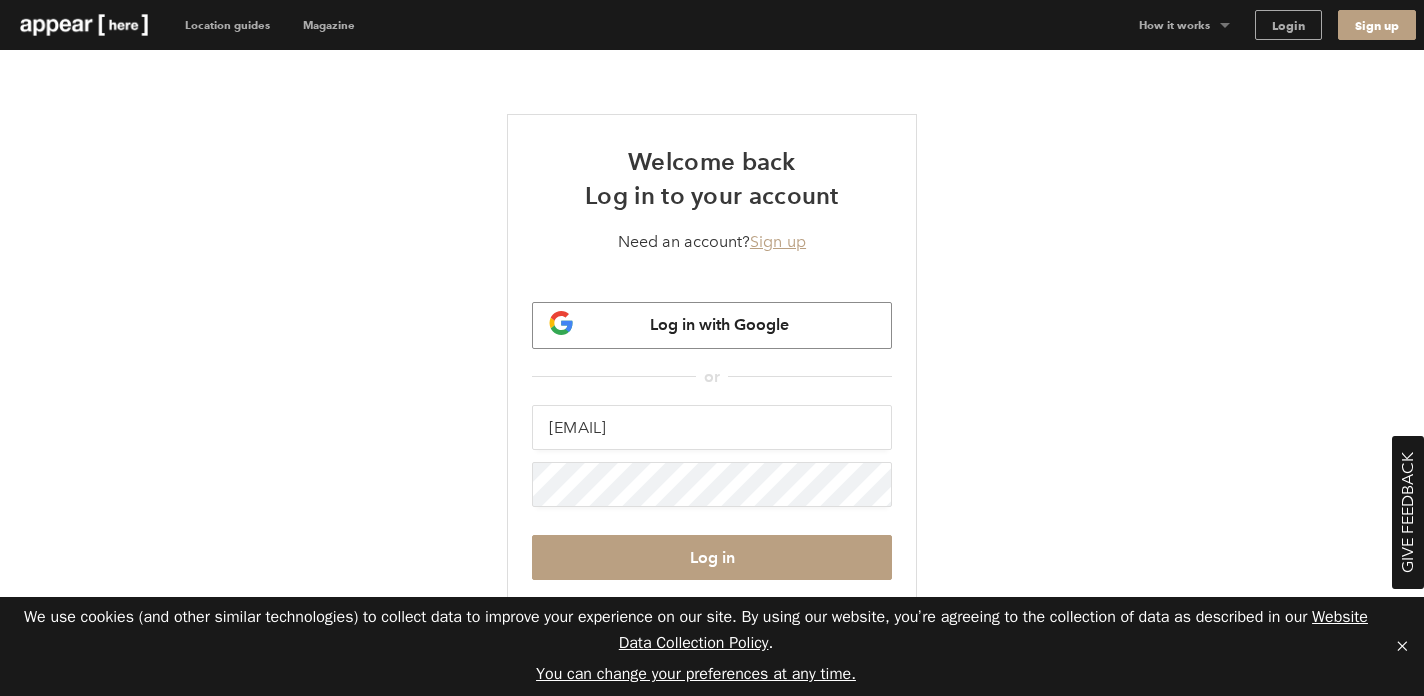 click on "Welcome back Log in to your account Need an account?  Sign up Log in with Google or s6iZxojPGLk216ZsclExKb1enZHjsR+Wvrn39+Mad63USSZTpb+nRDg3xk3kCfbB12F+QehQb34Orwd4QSi56w== https://www.appearhere.co.uk/landlord/spaces ezinne.egbochue@boxpark.co.uk Log in Forgot your password?" at bounding box center [712, 378] 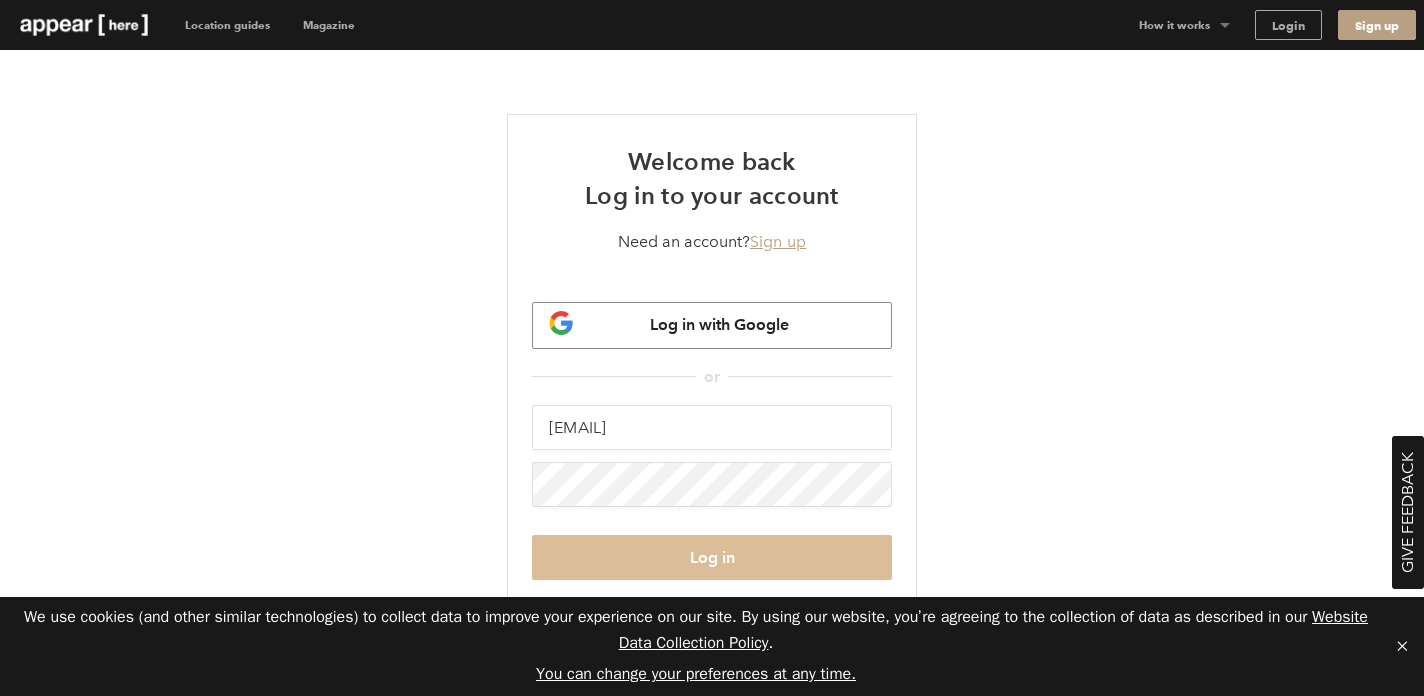 click on "Log in" at bounding box center (712, 557) 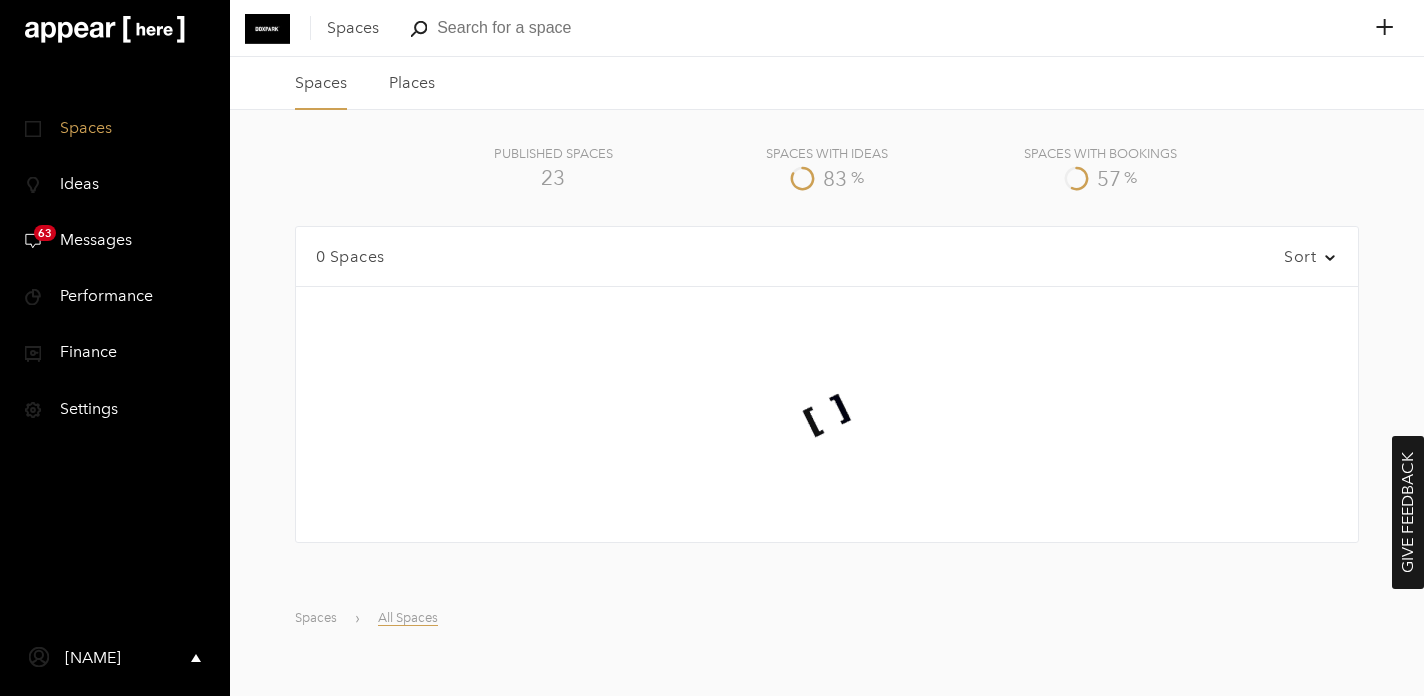 scroll, scrollTop: 0, scrollLeft: 0, axis: both 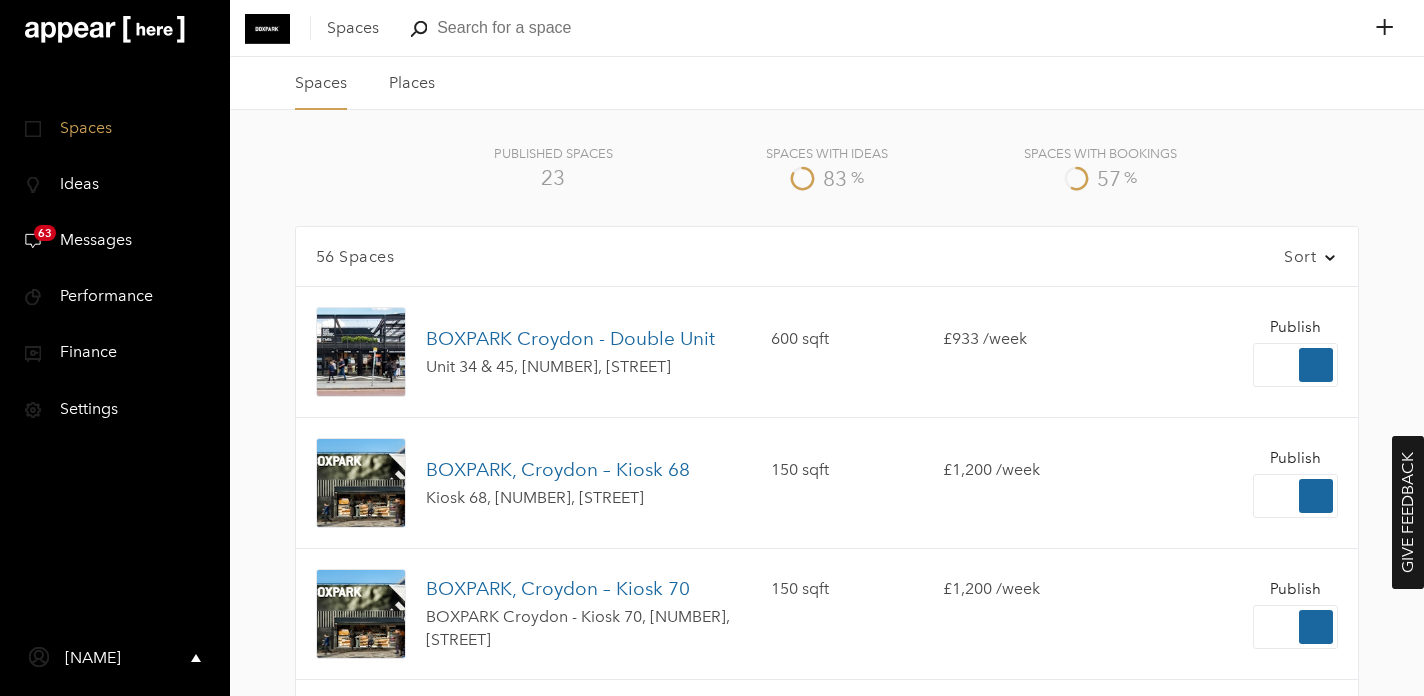 click on "icon-finance-safe
Finance" at bounding box center [115, 352] 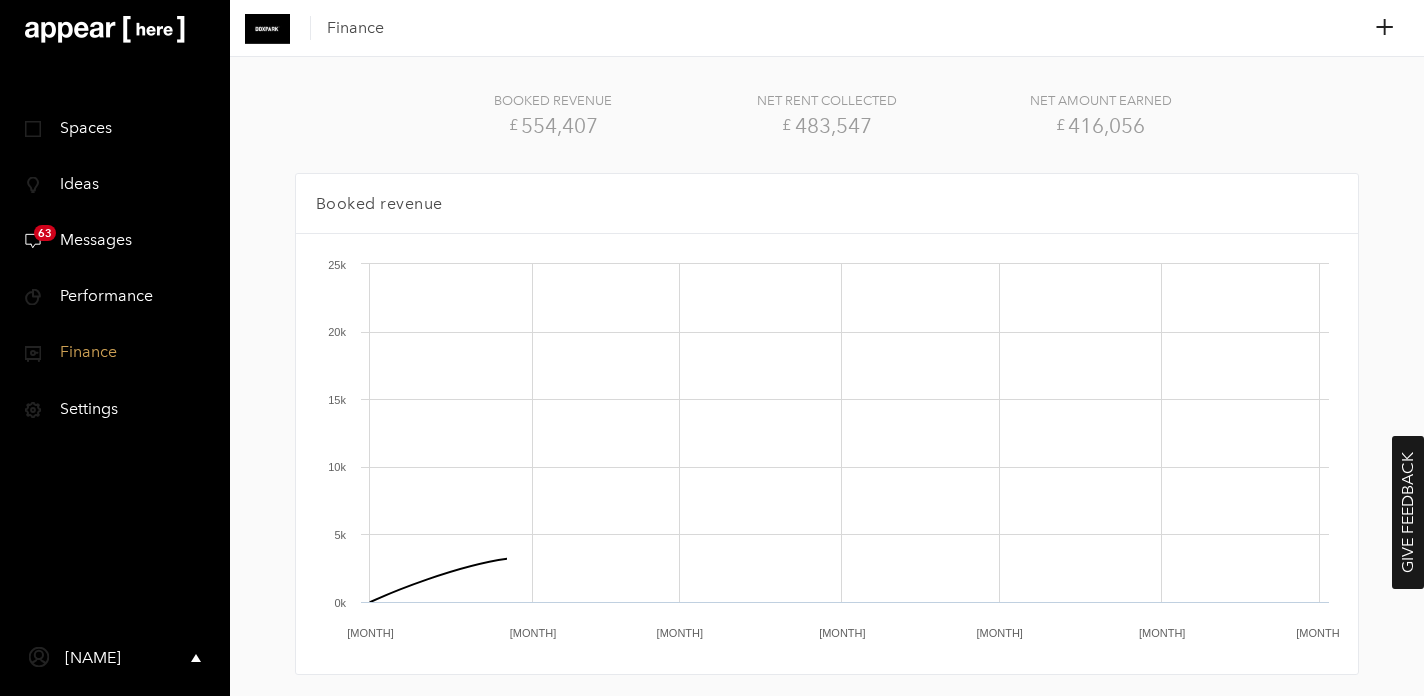 scroll, scrollTop: 0, scrollLeft: 0, axis: both 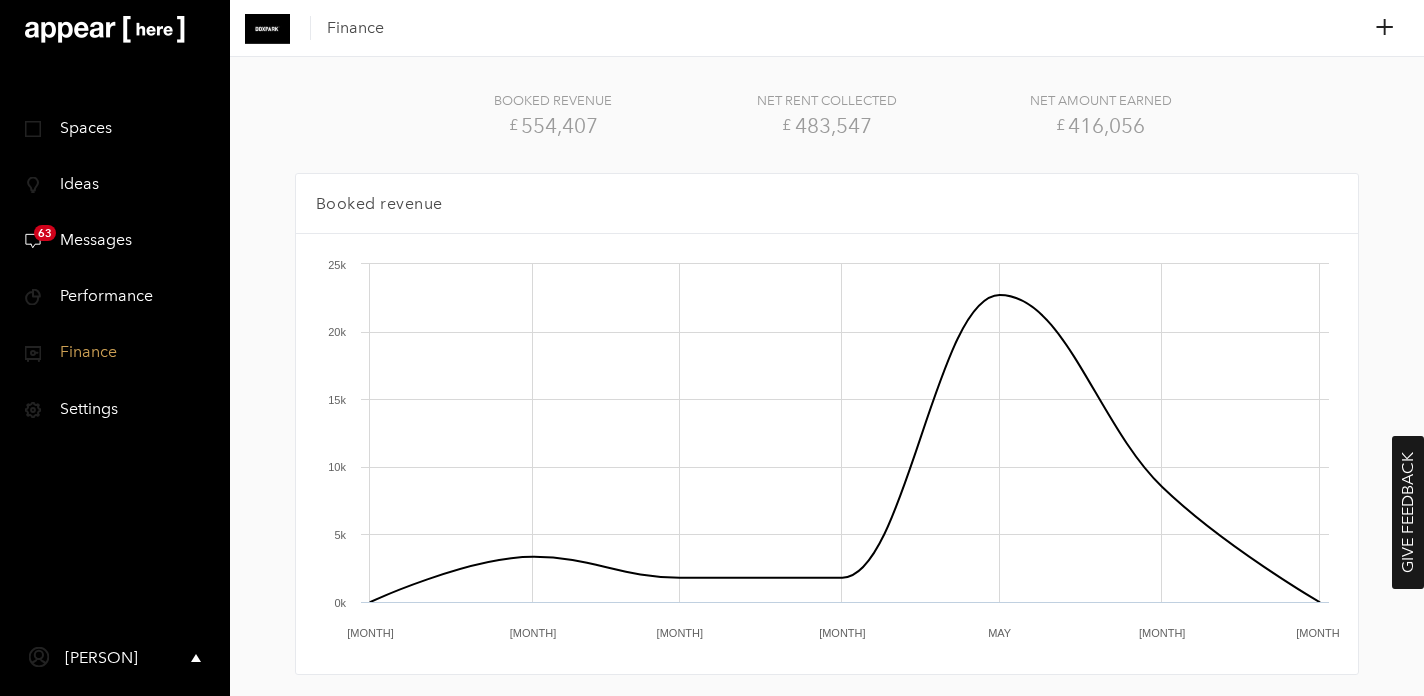 click on "Messages" at bounding box center (88, 239) 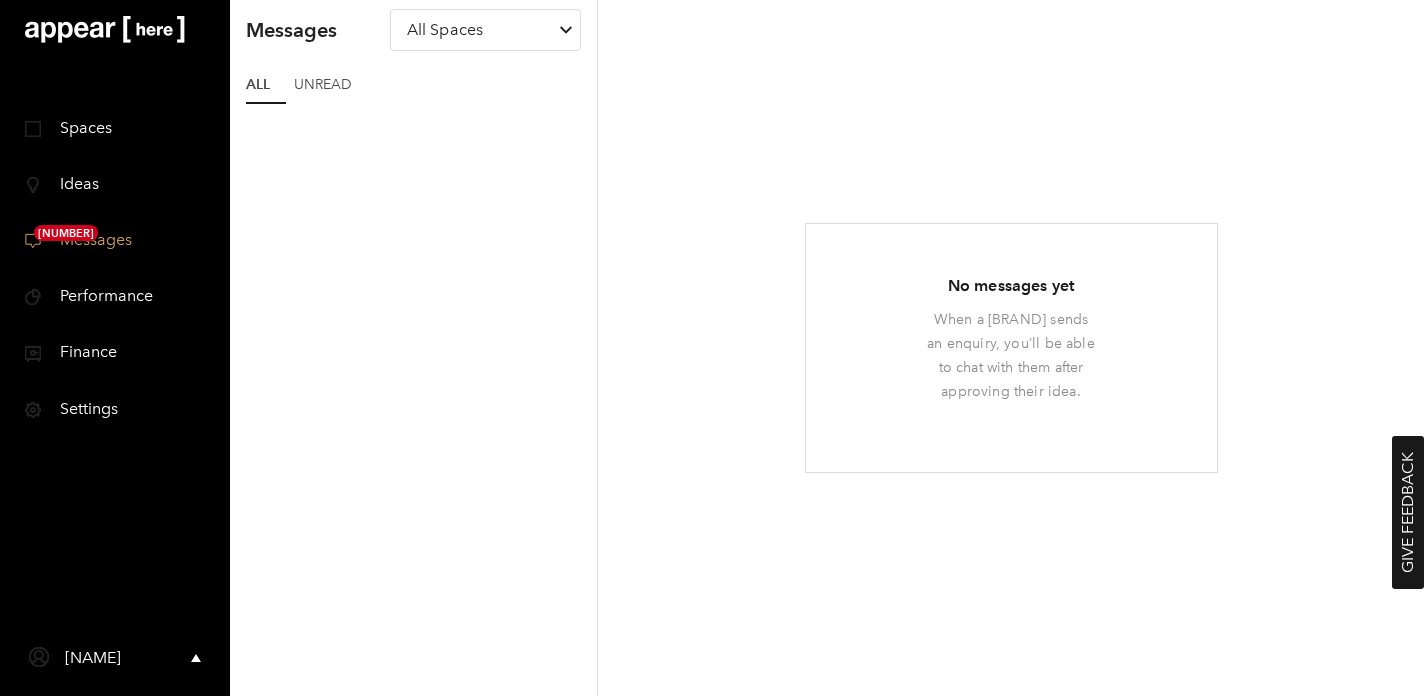 scroll, scrollTop: 0, scrollLeft: 0, axis: both 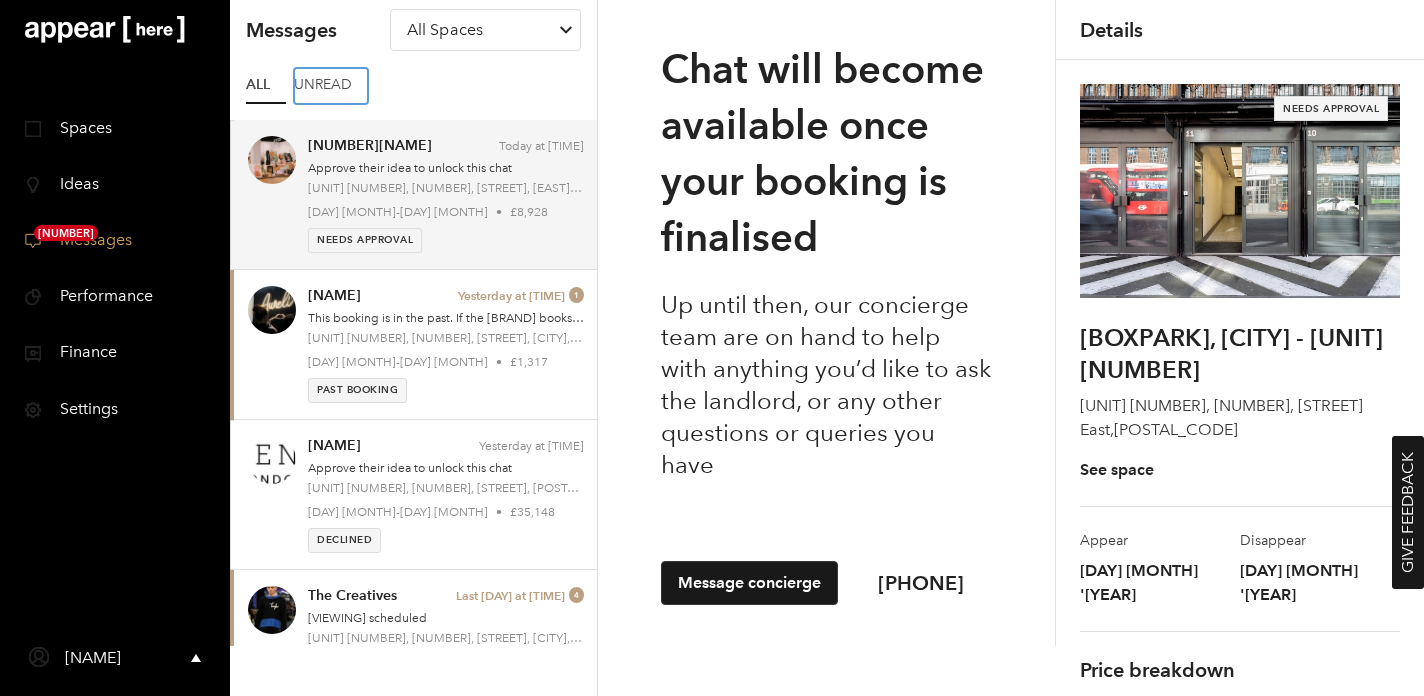 click on "Unread" at bounding box center [331, 86] 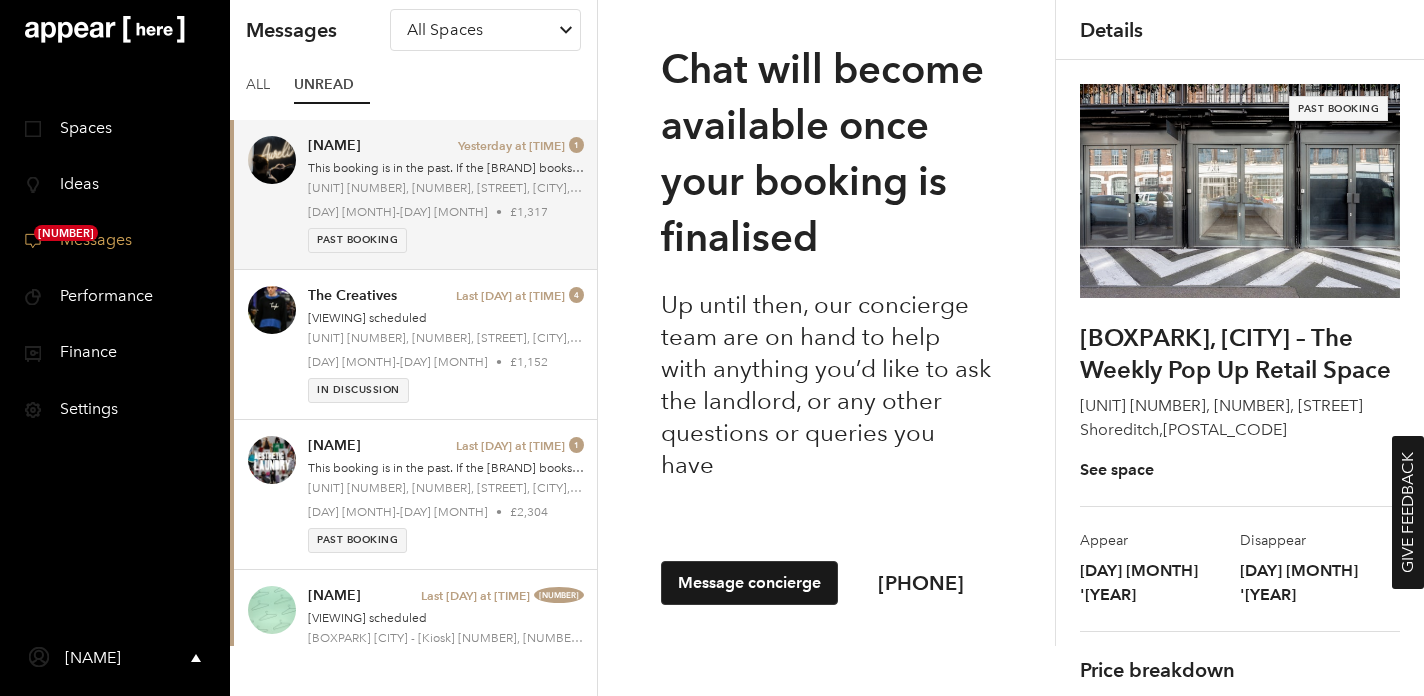 click on "Ideas" at bounding box center [72, 183] 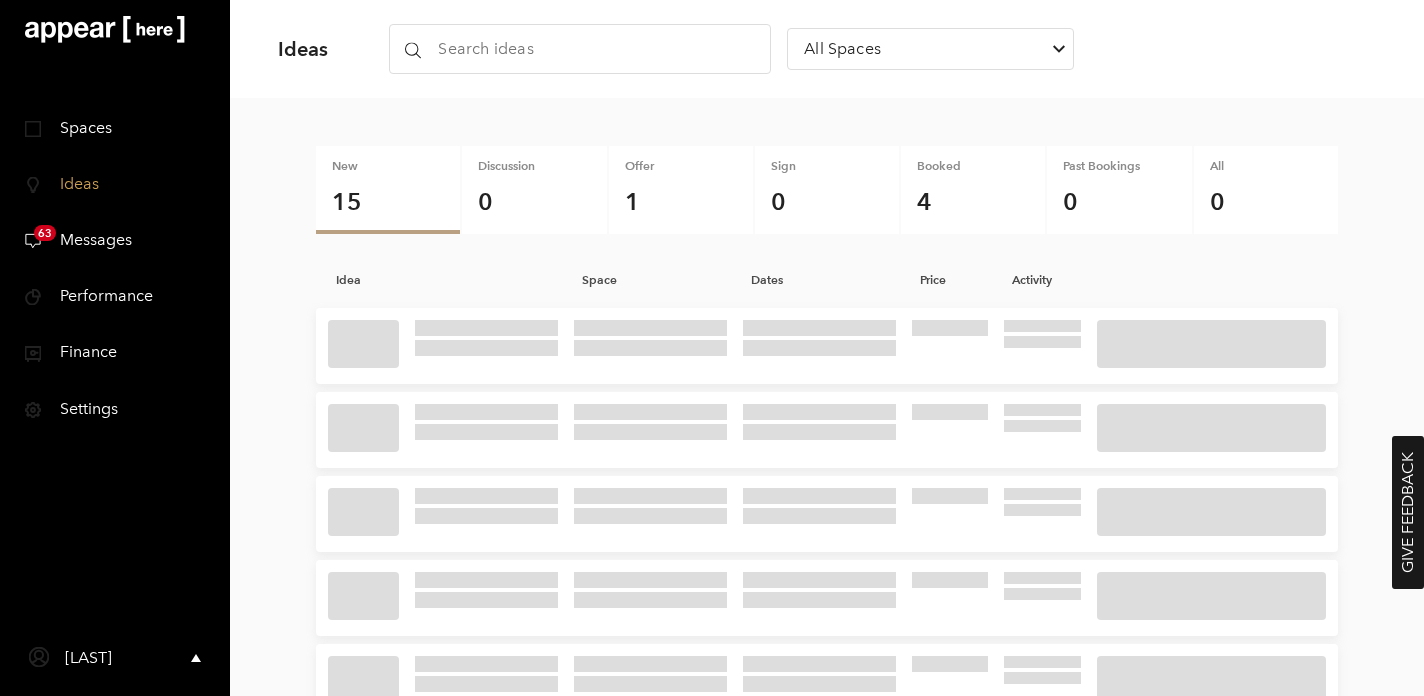 scroll, scrollTop: 0, scrollLeft: 0, axis: both 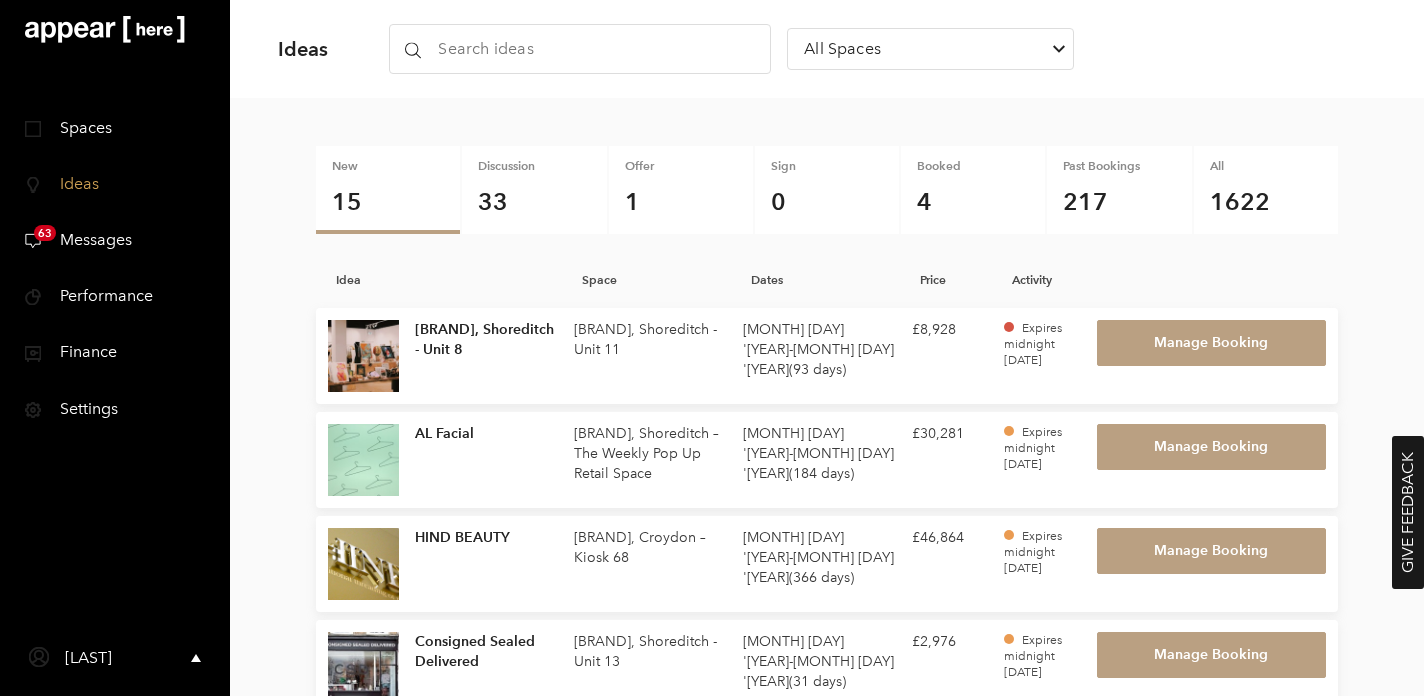 click on "[SPACES]" at bounding box center (78, 127) 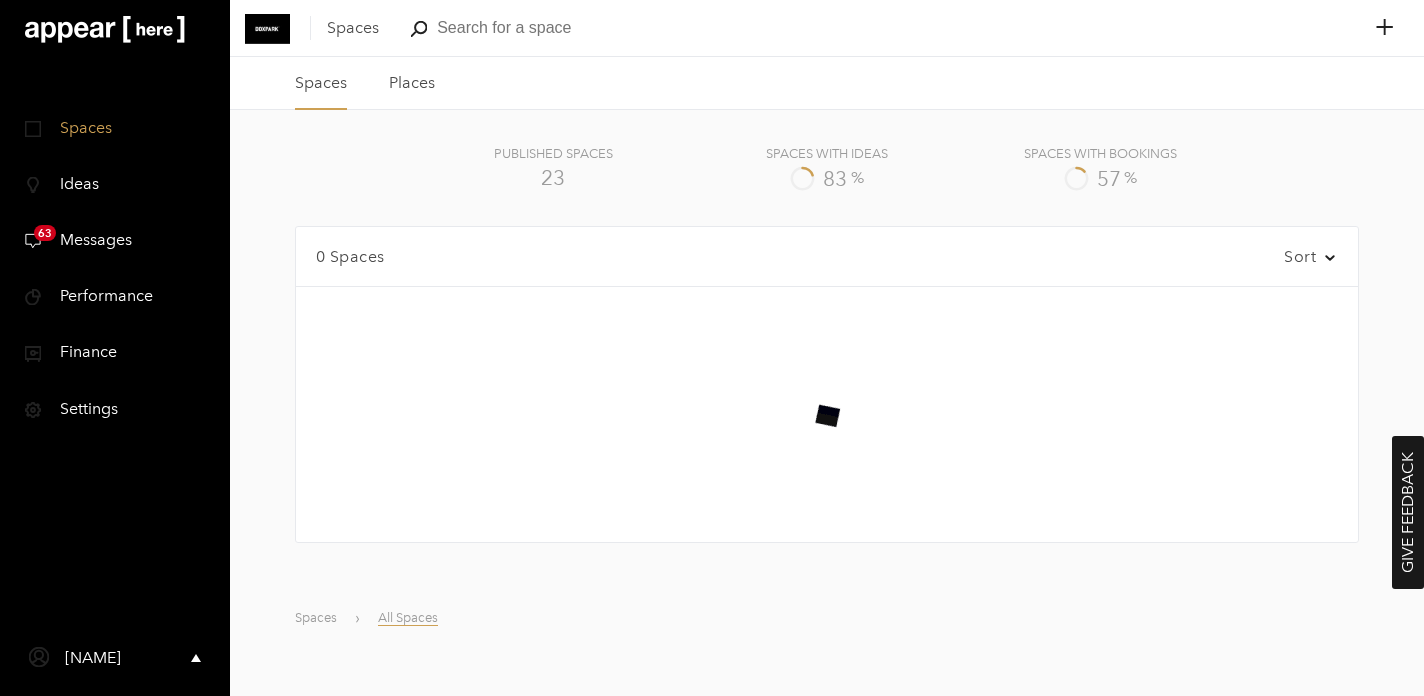 scroll, scrollTop: 0, scrollLeft: 0, axis: both 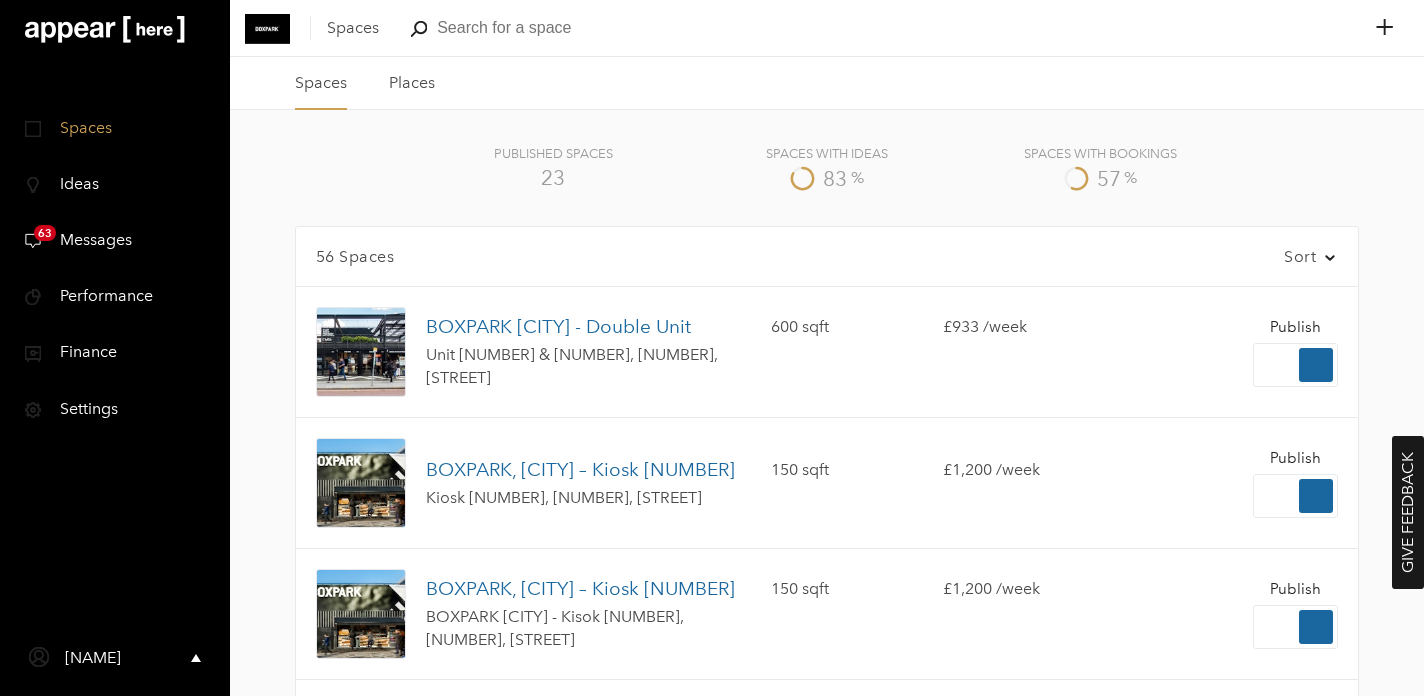 click on "Finance" at bounding box center (81, 351) 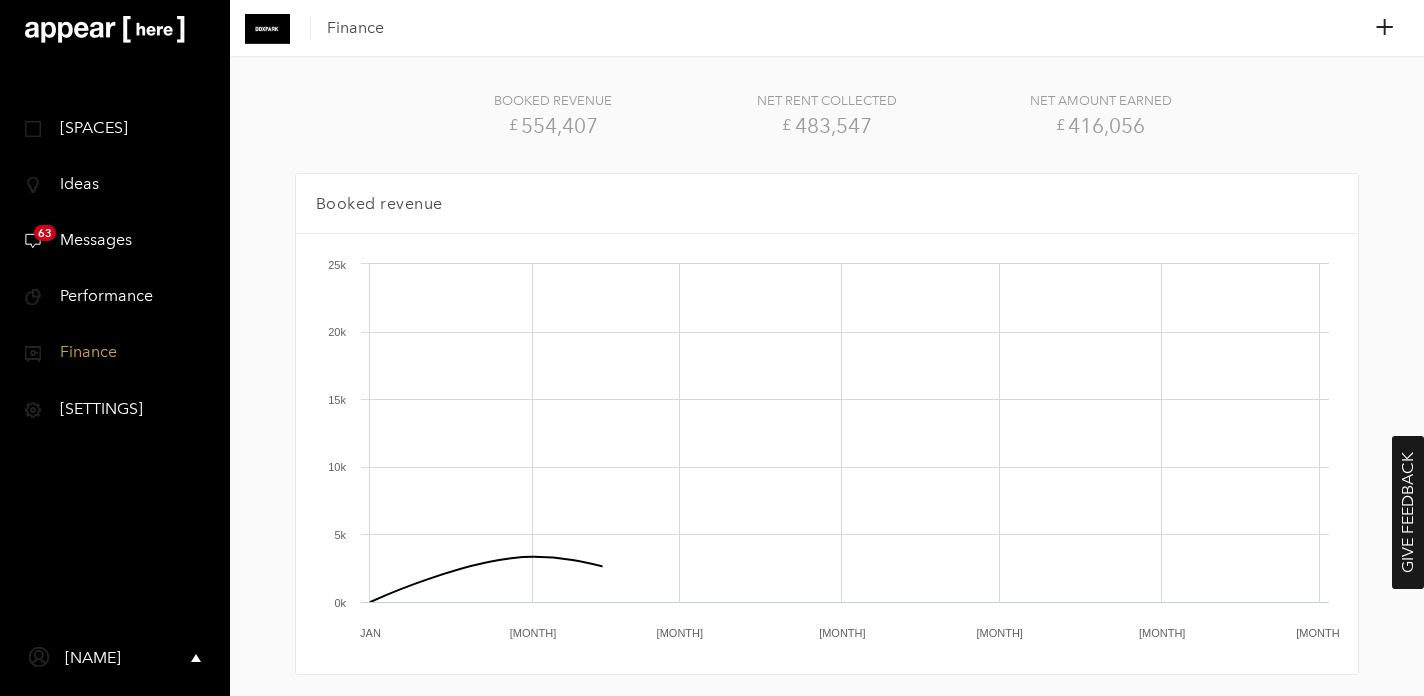 scroll, scrollTop: 0, scrollLeft: 0, axis: both 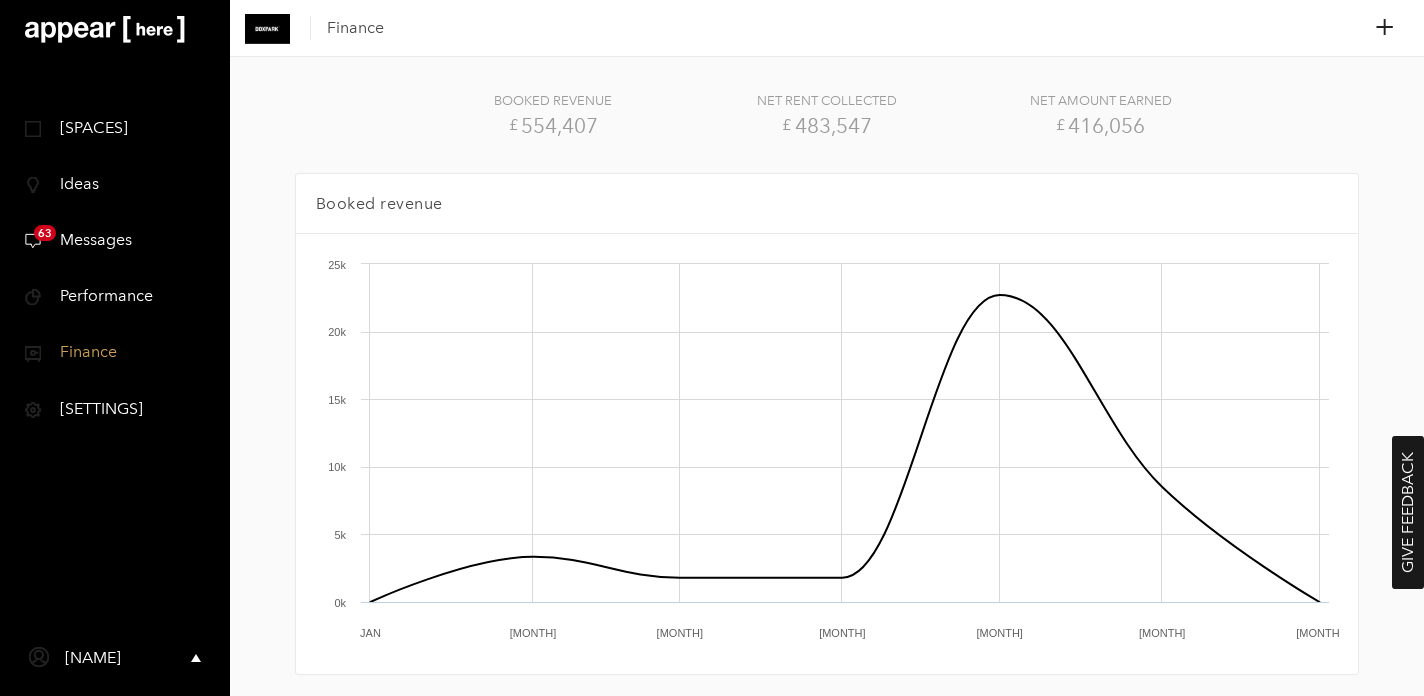click at bounding box center (267, 29) 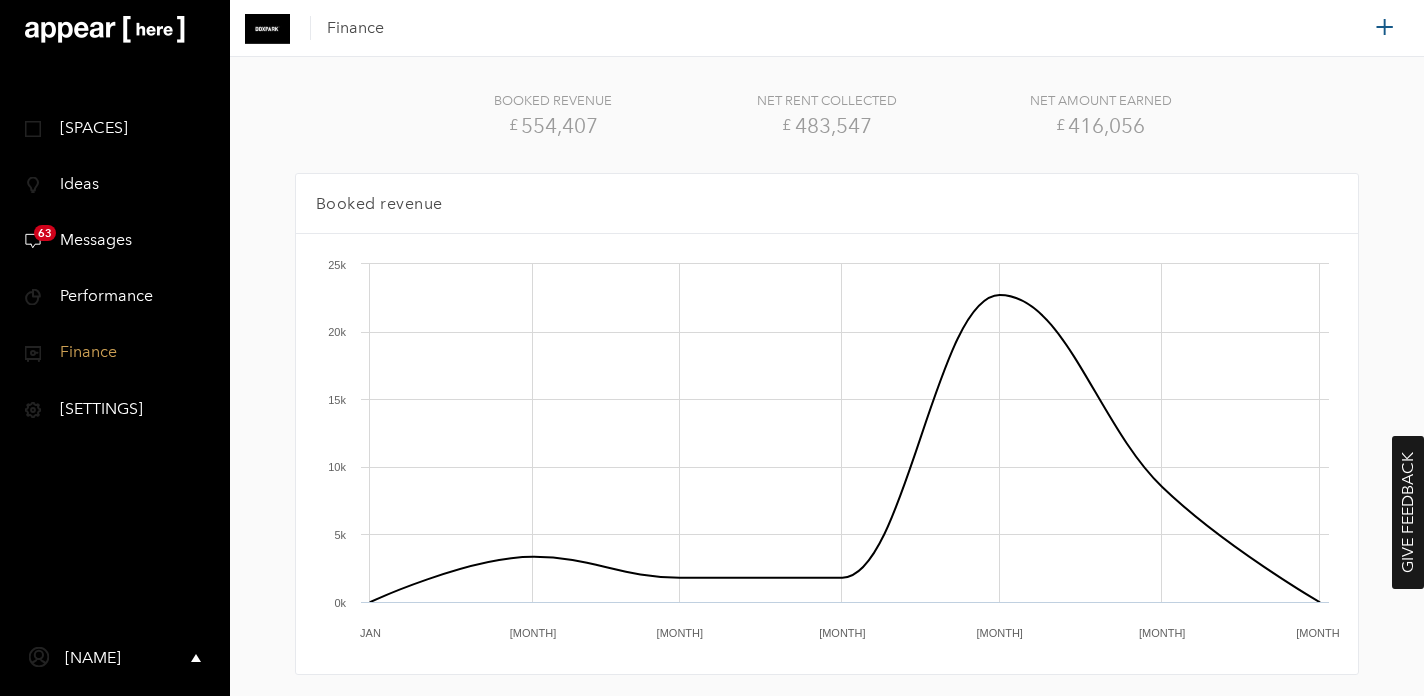 click on "+" at bounding box center (1384, 26) 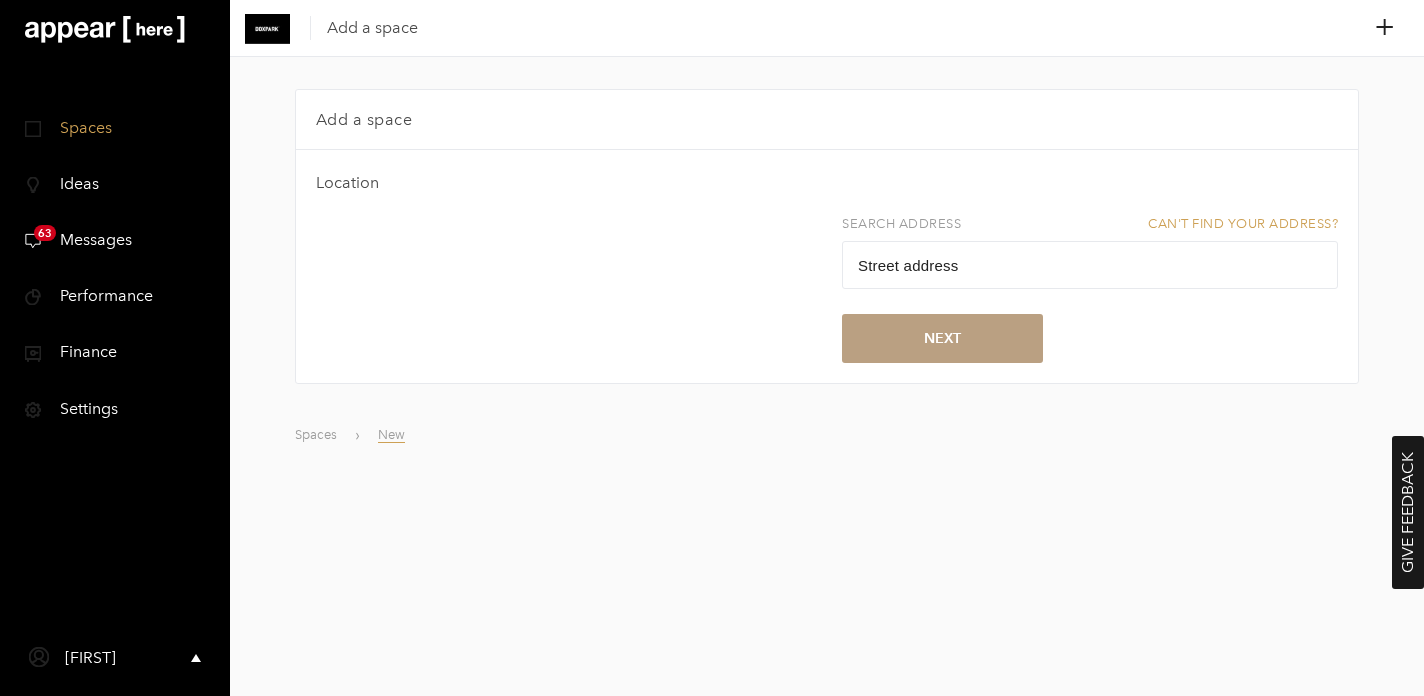 scroll, scrollTop: 0, scrollLeft: 0, axis: both 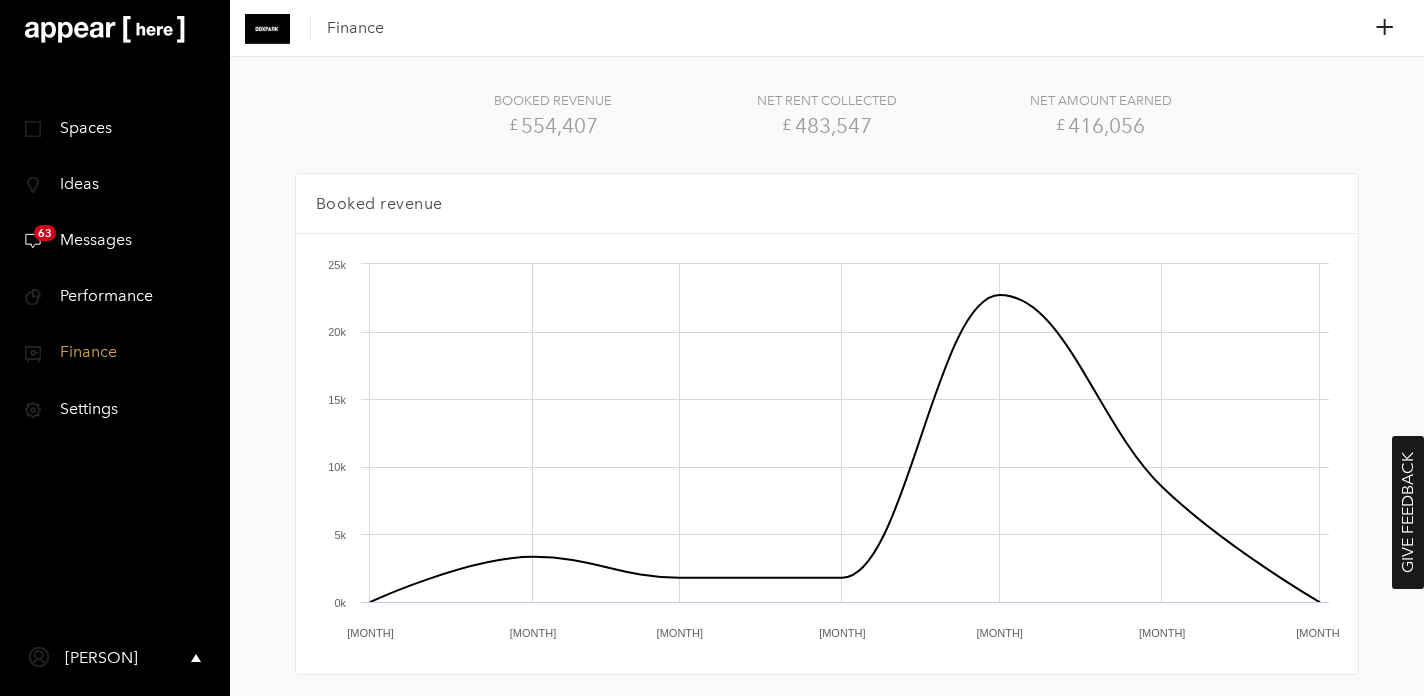 click on "Spaces" at bounding box center (78, 127) 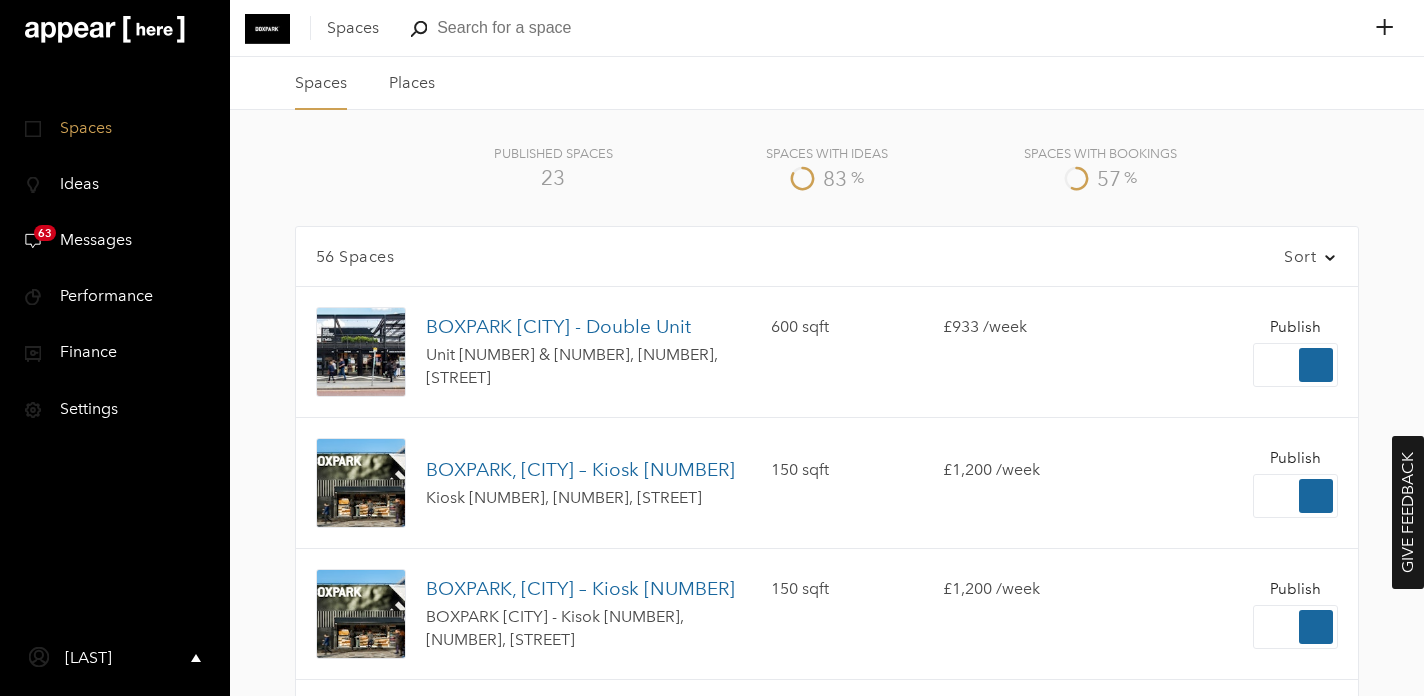 scroll, scrollTop: 0, scrollLeft: 0, axis: both 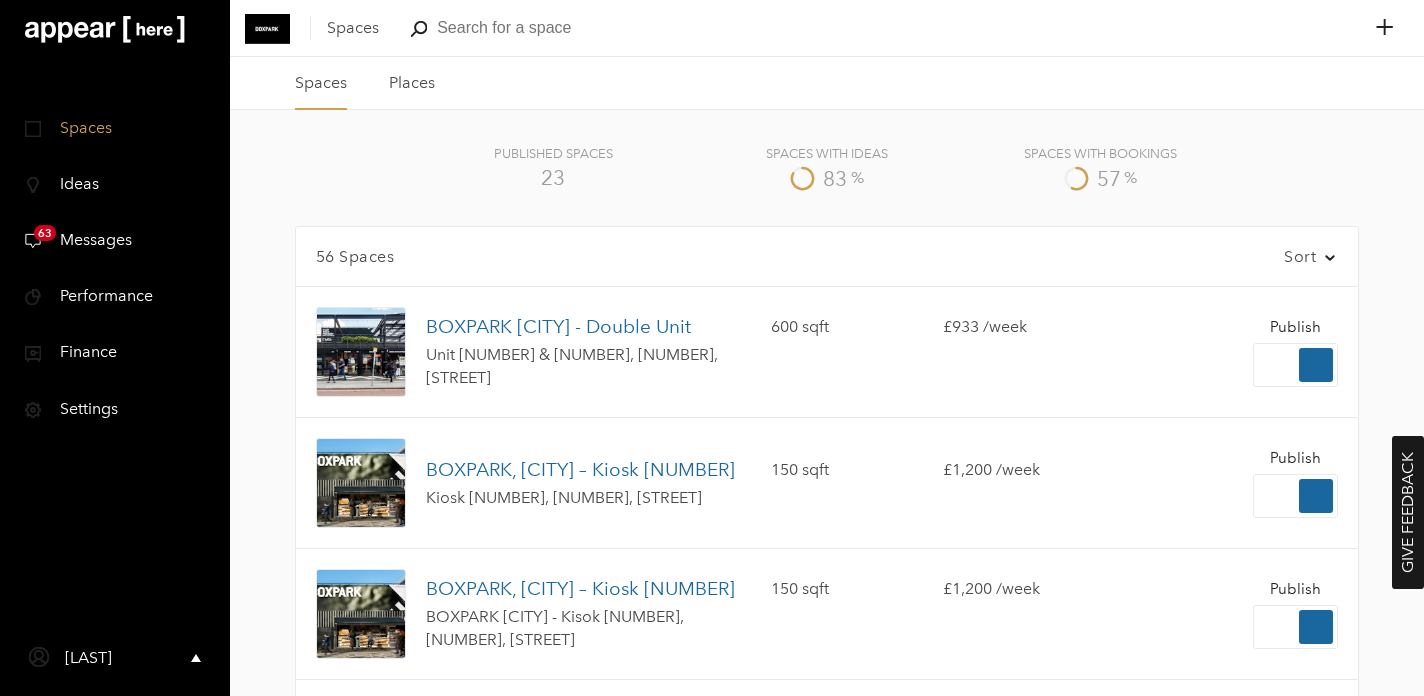 click at bounding box center (105, 29) 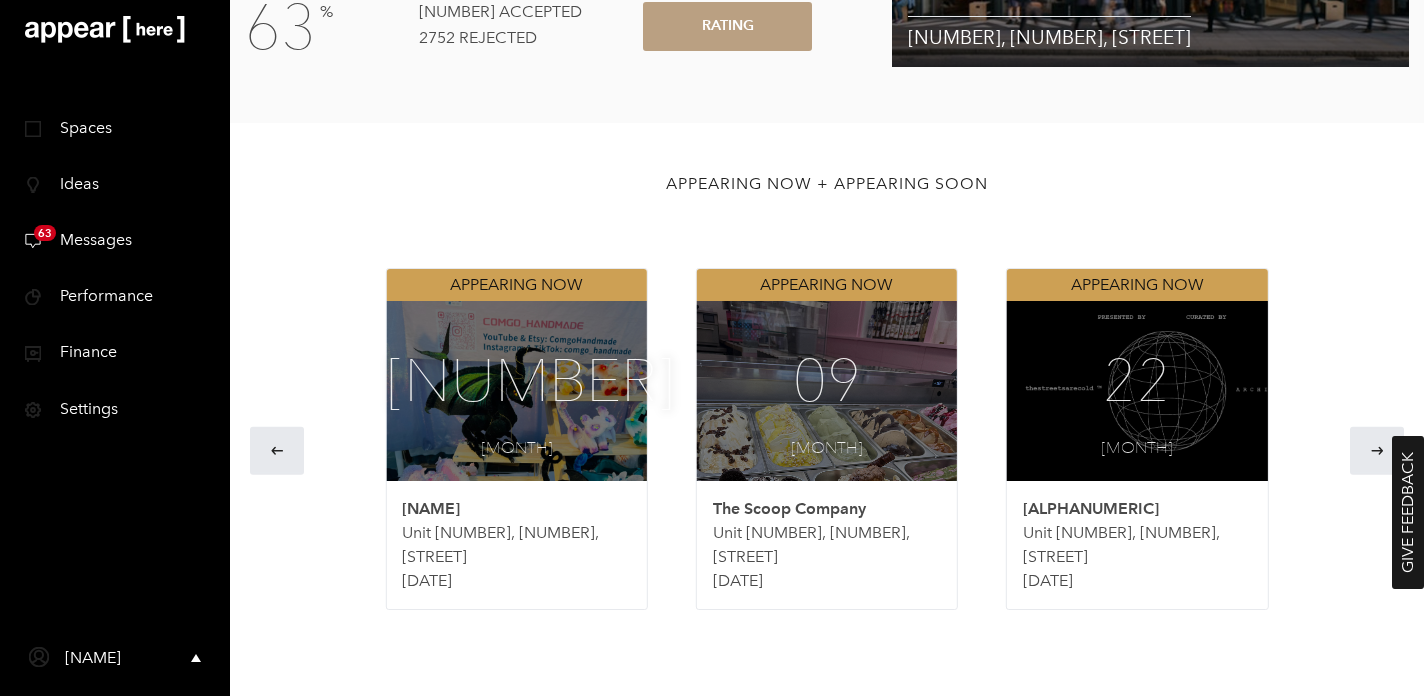 scroll, scrollTop: 552, scrollLeft: 0, axis: vertical 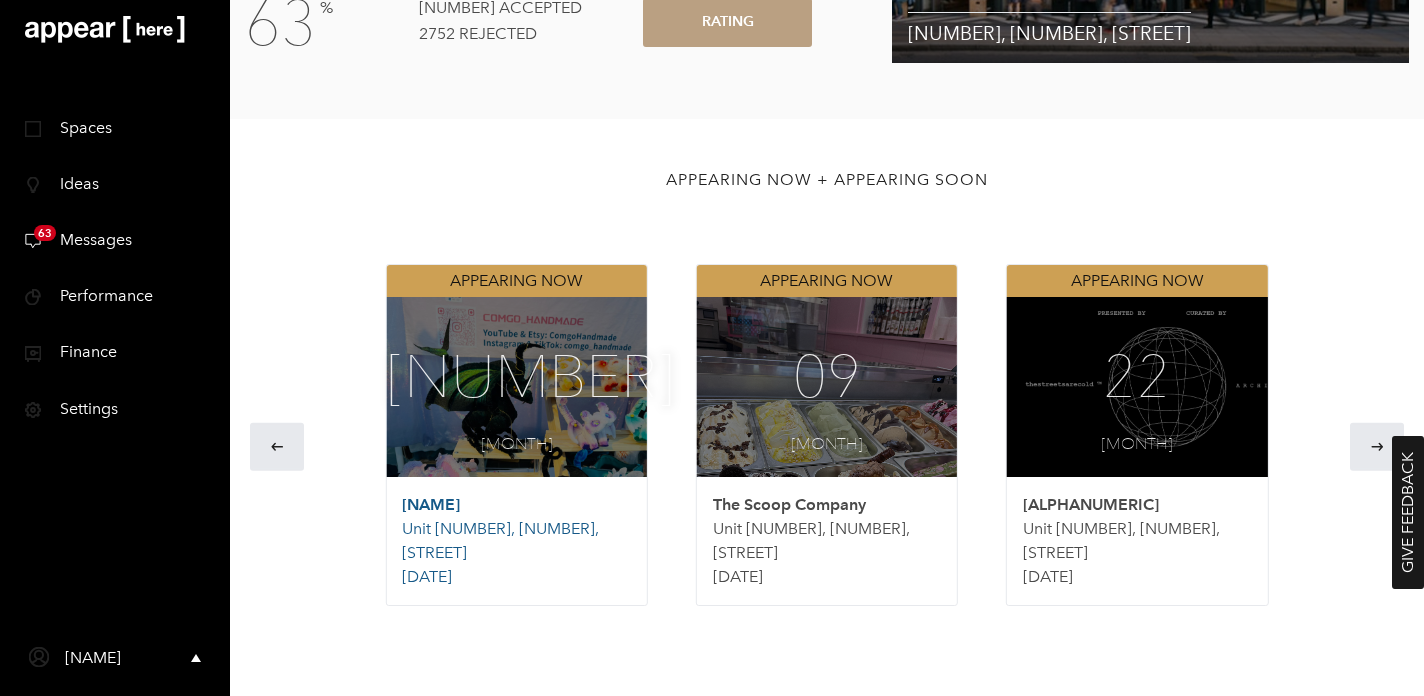 click on "01 Jun" at bounding box center (516, 409) 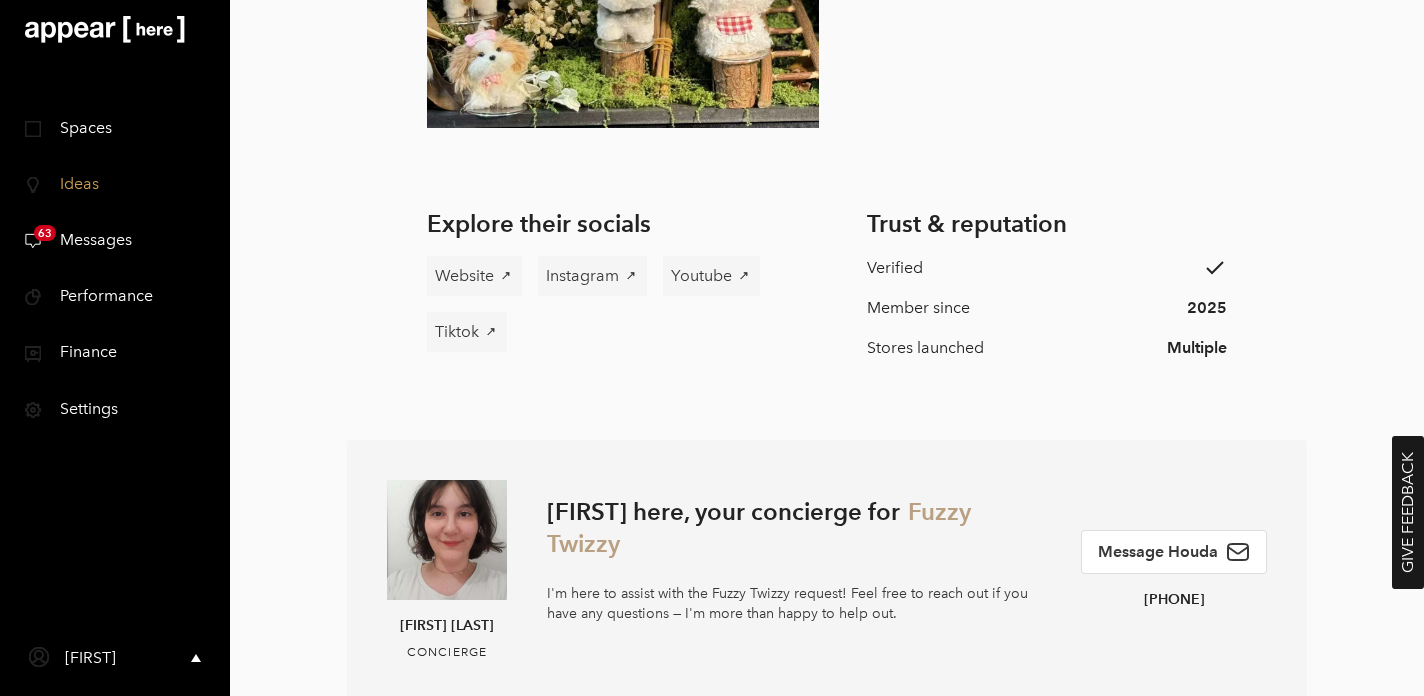 scroll, scrollTop: 1725, scrollLeft: 0, axis: vertical 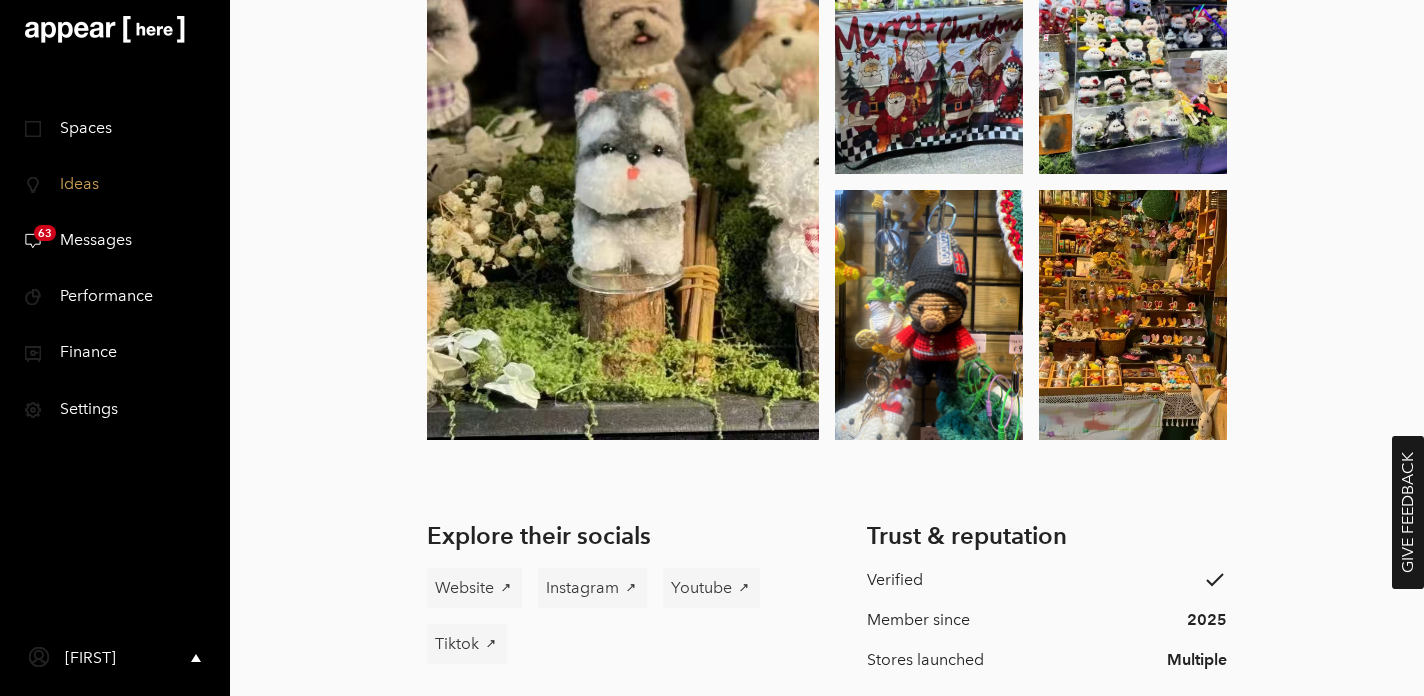 click on "Get to know the brand, its story and idea We are a three-year-old handcrafted brand specialising in crochet and pipe cleaner creations — from flowers and toys to keyrings and decorative ornaments. Over the past year, we’ve successfully showcased our work at a number of renowned London markets, including Greenwich Market, Jubilee Market, Apple Market, Tudor Market, and Winter Wonderland. As our brand continues to grow, we are now seeking an exciting and youthful environment like Boxpark to connect with a wider audience and further expand our business. What will the space look like? Here’s the plan: Explore their socials Website
Instagram
Youtube
Tiktok
Trust & reputation Verified
Member since [YEAR] Stores launched Multiple [FIRST] [LAST] CONCIERGE [FIRST] here, your concierge for Fuzzy Twizzy I'm here to assist with the Fuzzy Twizzy request! Feel free to reach out if you have any questions — I'm more than happy to help out. Message [FIRST]
[PHONE] Explained further" at bounding box center [827, 135] 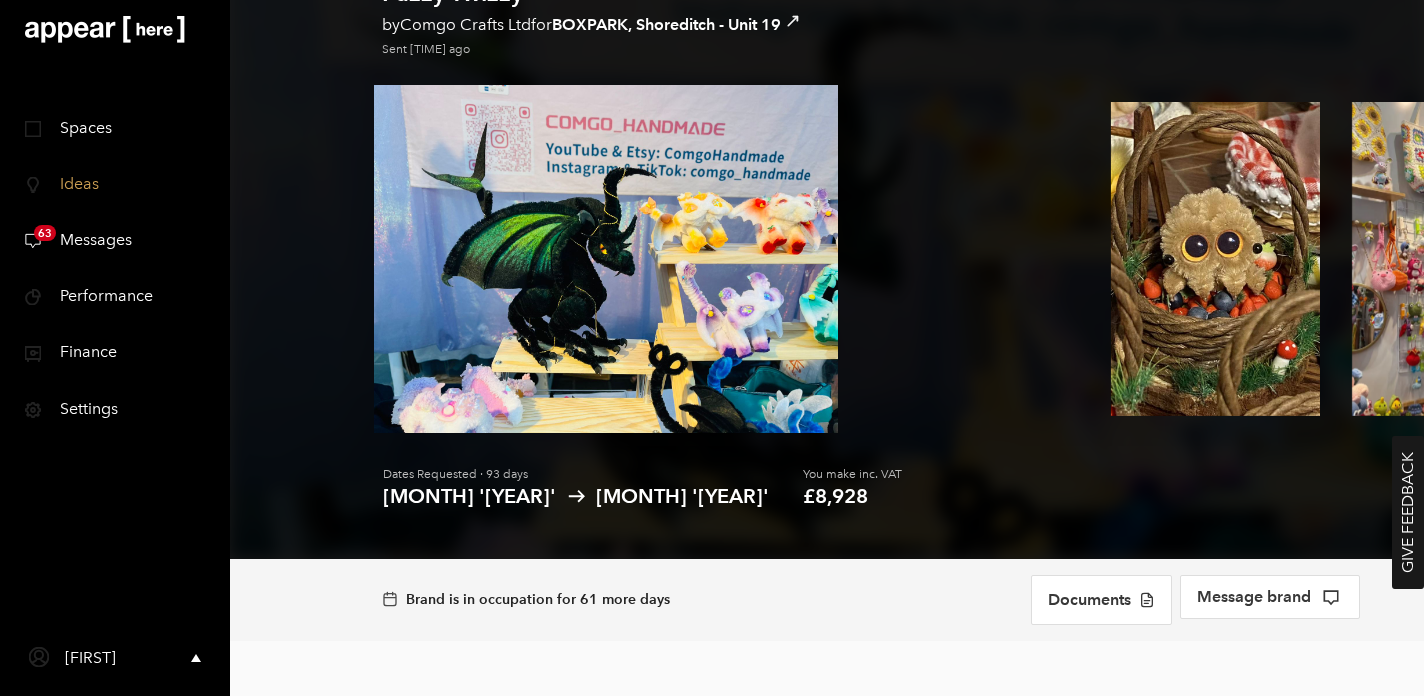 scroll, scrollTop: 80, scrollLeft: 0, axis: vertical 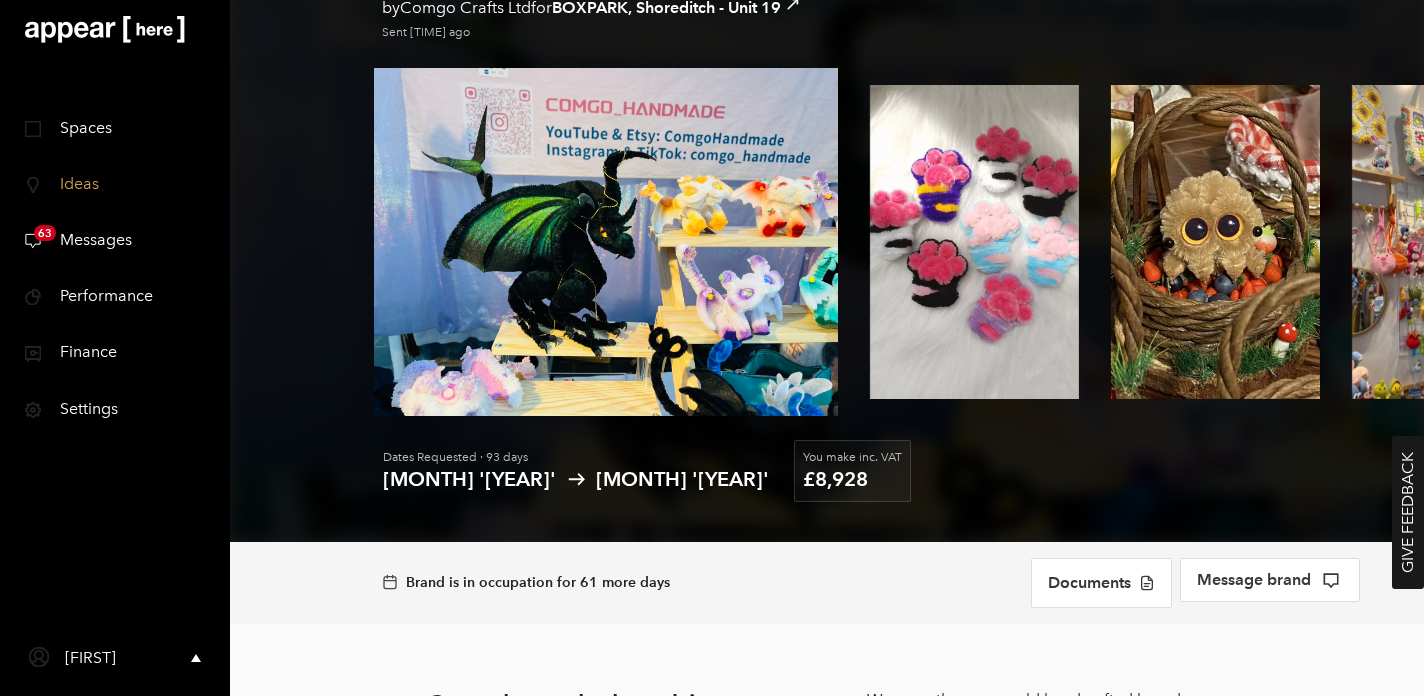 click on "£8,928" at bounding box center (852, 479) 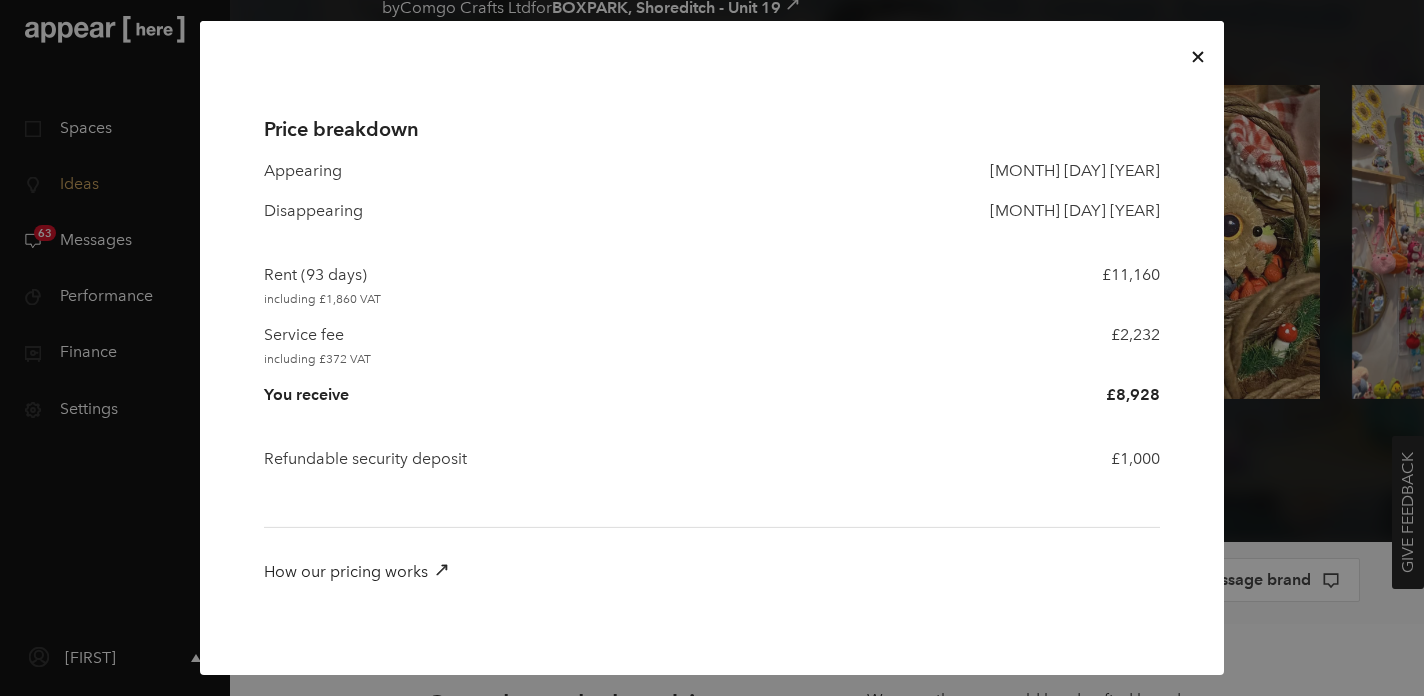 click on "How our pricing works" at bounding box center (712, 564) 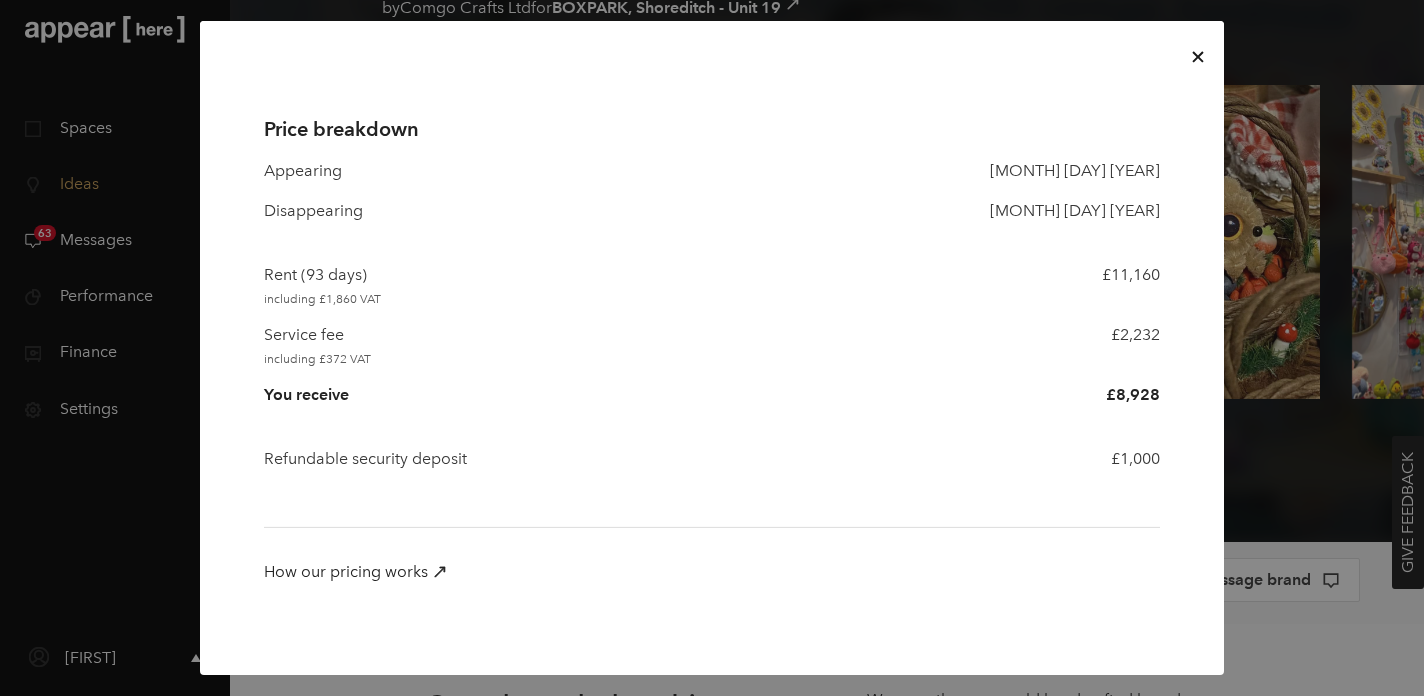 click on "icon-x" at bounding box center (1198, 57) 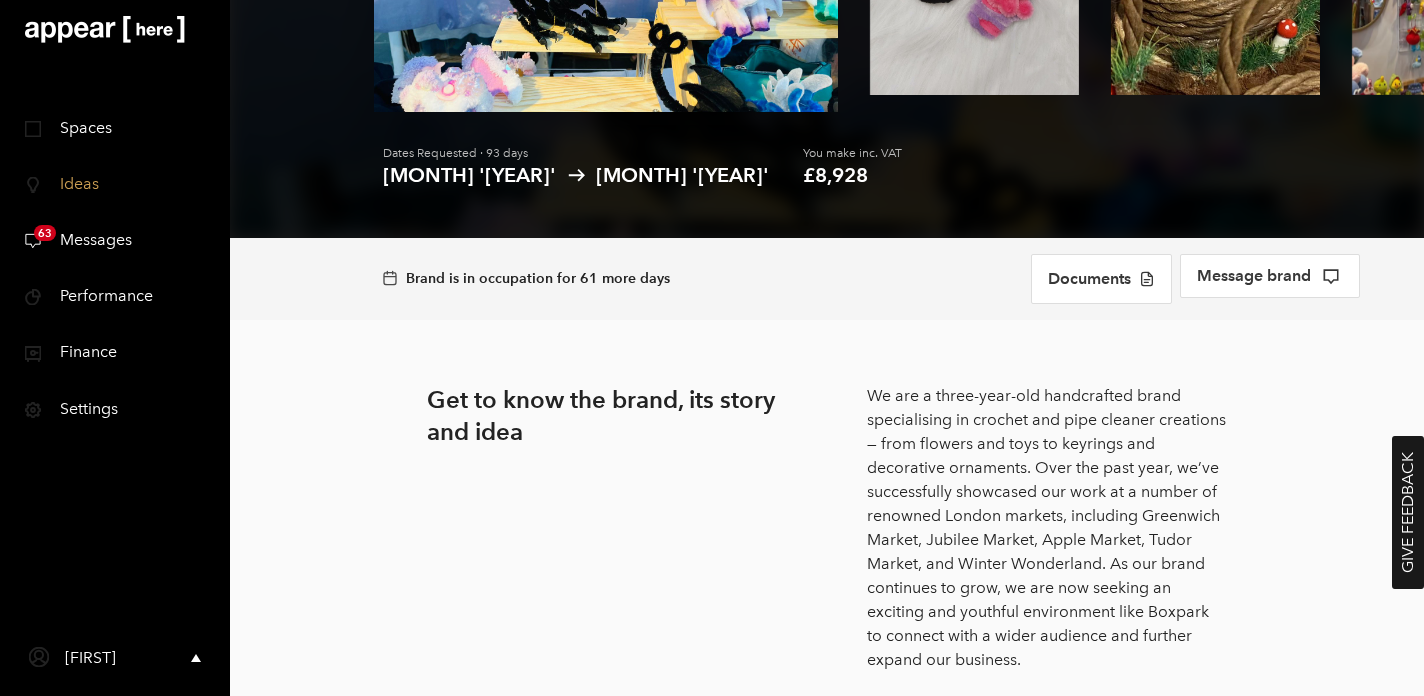 scroll, scrollTop: 400, scrollLeft: 0, axis: vertical 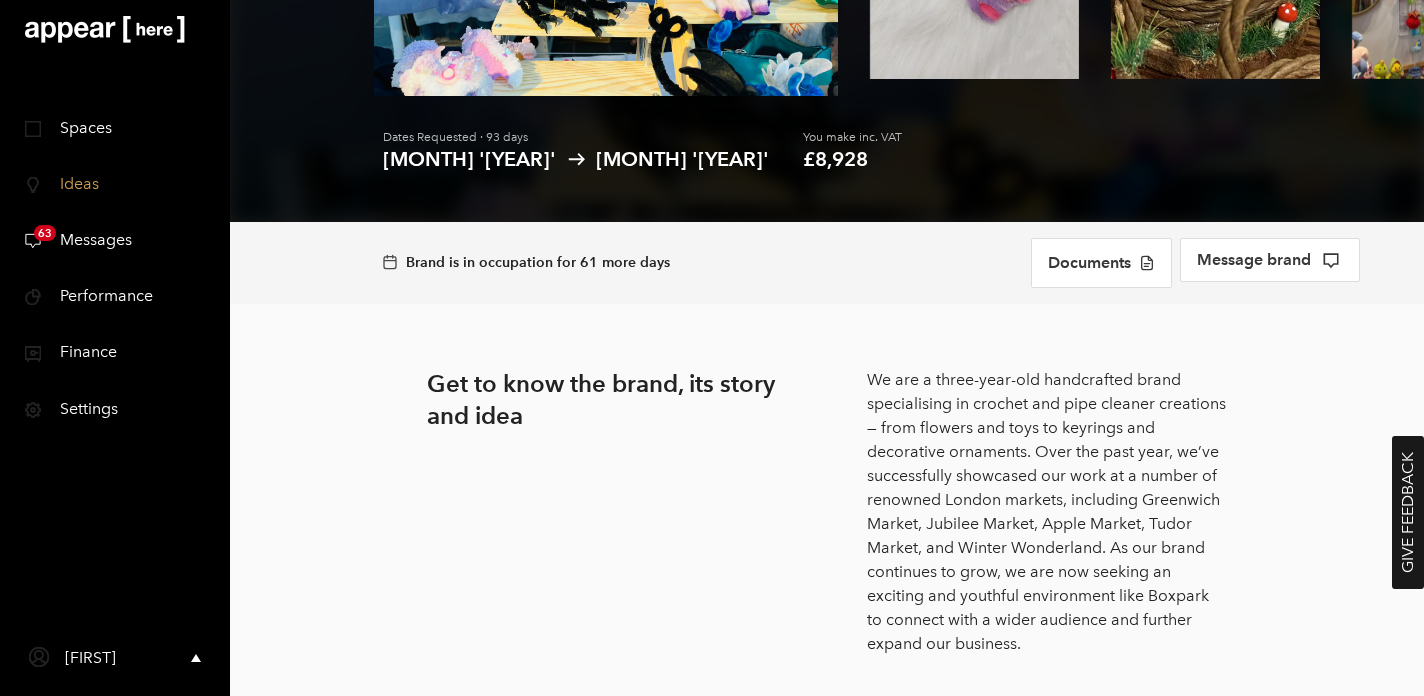 click on "We are a three-year-old handcrafted brand specialising in crochet and pipe cleaner creations — from flowers and toys to keyrings and decorative ornaments. Over the past year, we’ve successfully showcased our work at a number of renowned London markets, including Greenwich Market, Jubilee Market, Apple Market, Tudor Market, and Winter Wonderland. As our brand continues to grow, we are now seeking an exciting and youthful environment like Boxpark to connect with a wider audience and further expand our business." at bounding box center (1047, 512) 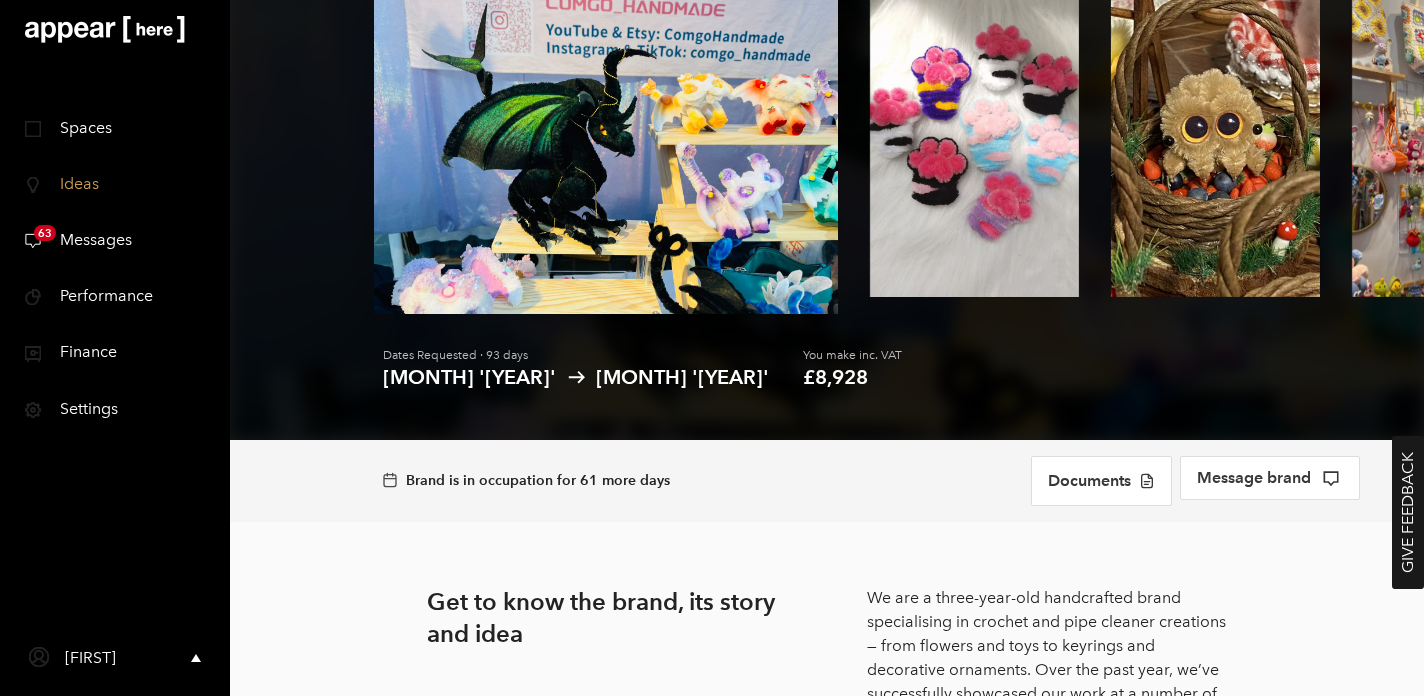 scroll, scrollTop: 161, scrollLeft: 0, axis: vertical 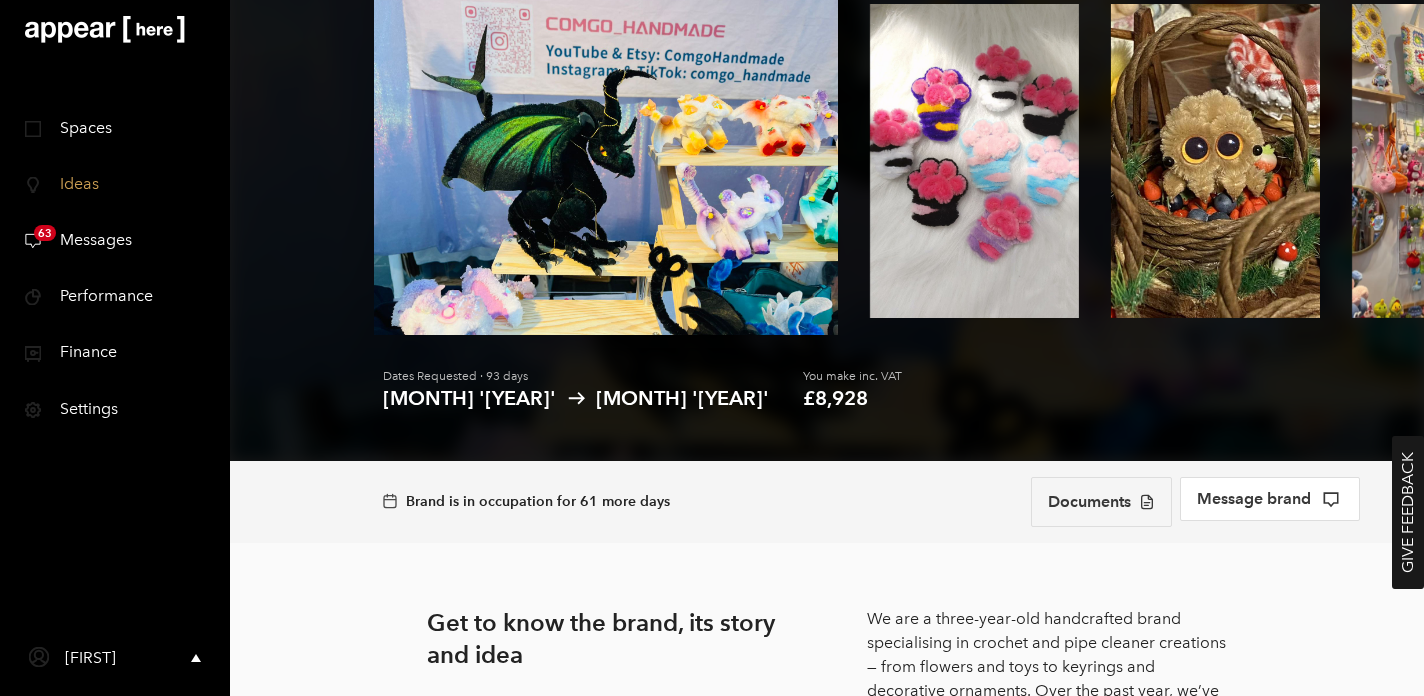 click on "Documents" at bounding box center [1101, 502] 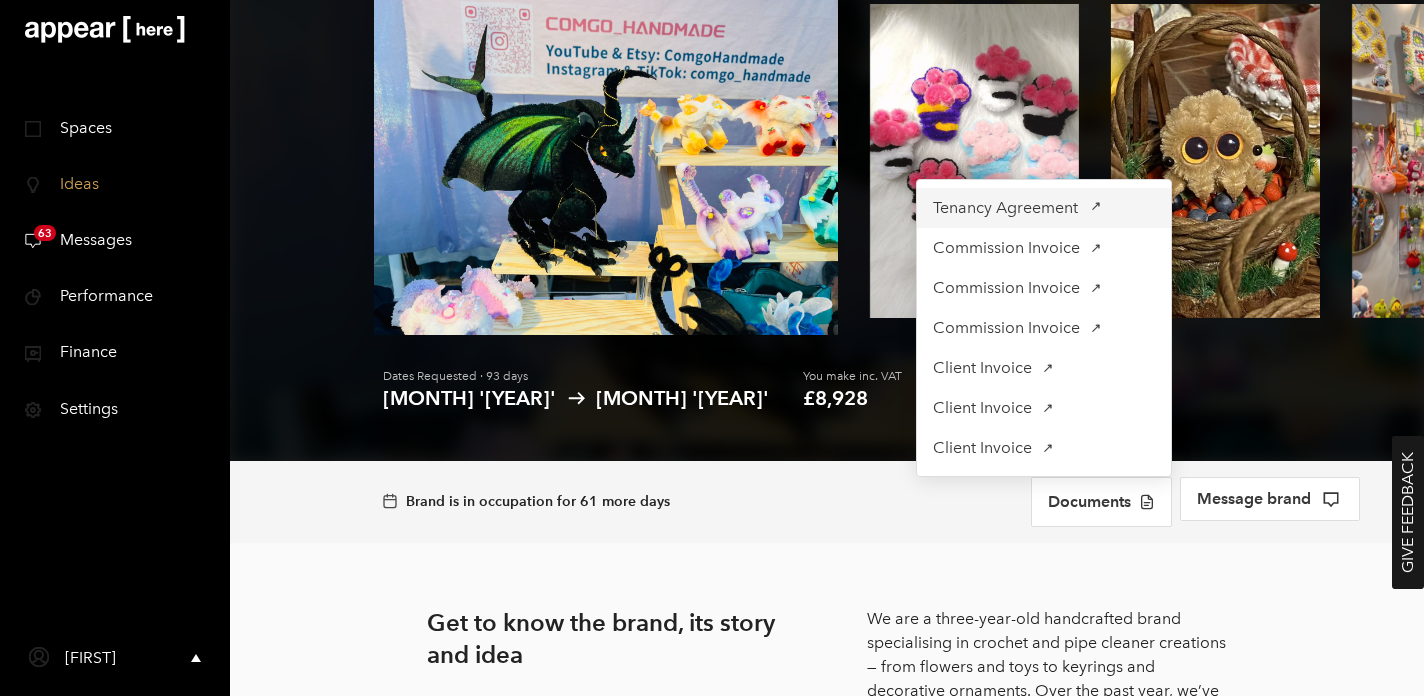 click on "Tenancy Agreement" at bounding box center [1005, 208] 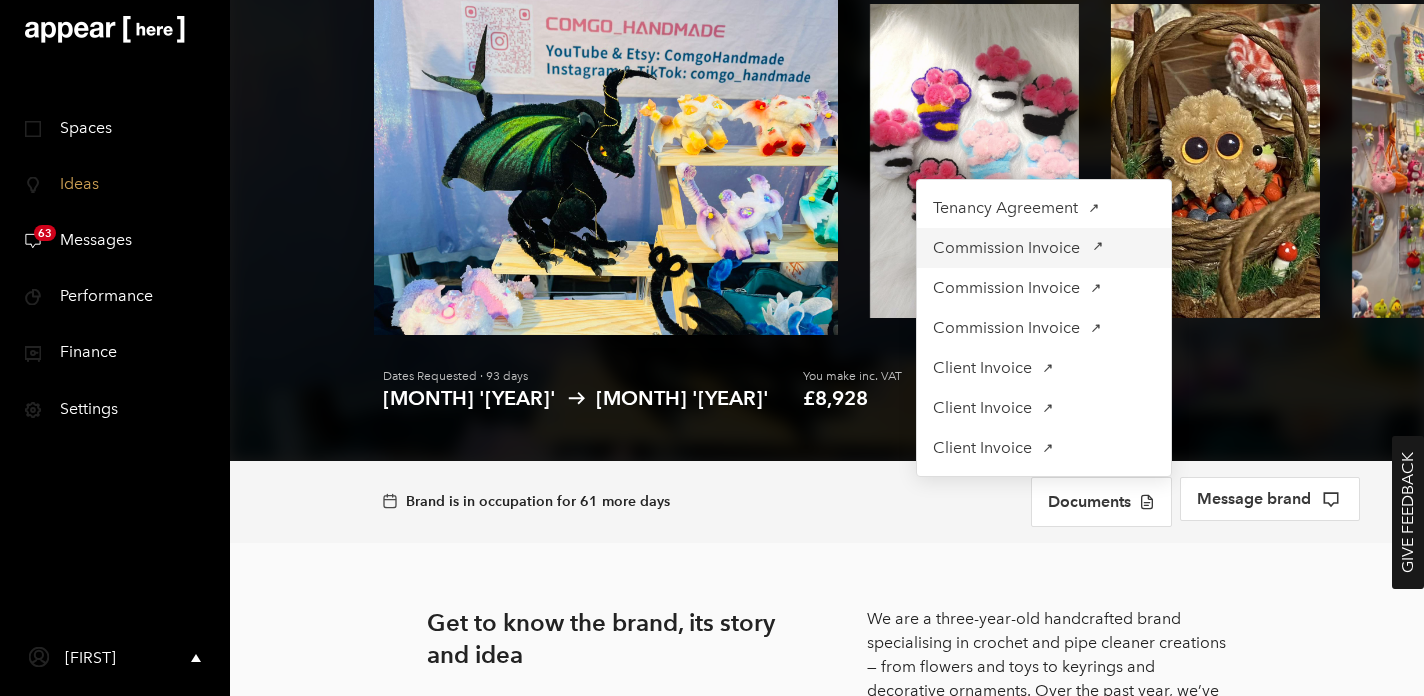 click on "Commission Invoice" at bounding box center [1005, 208] 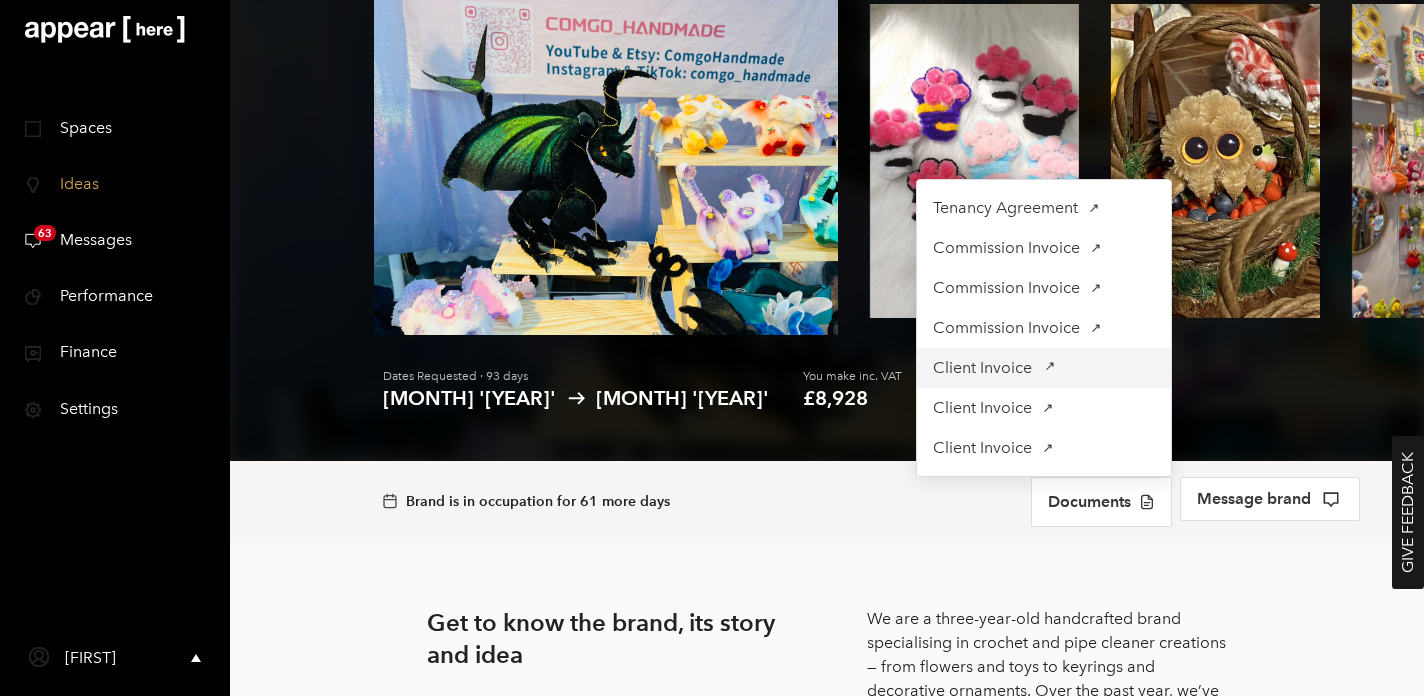 click on "Client Invoice" at bounding box center [1005, 208] 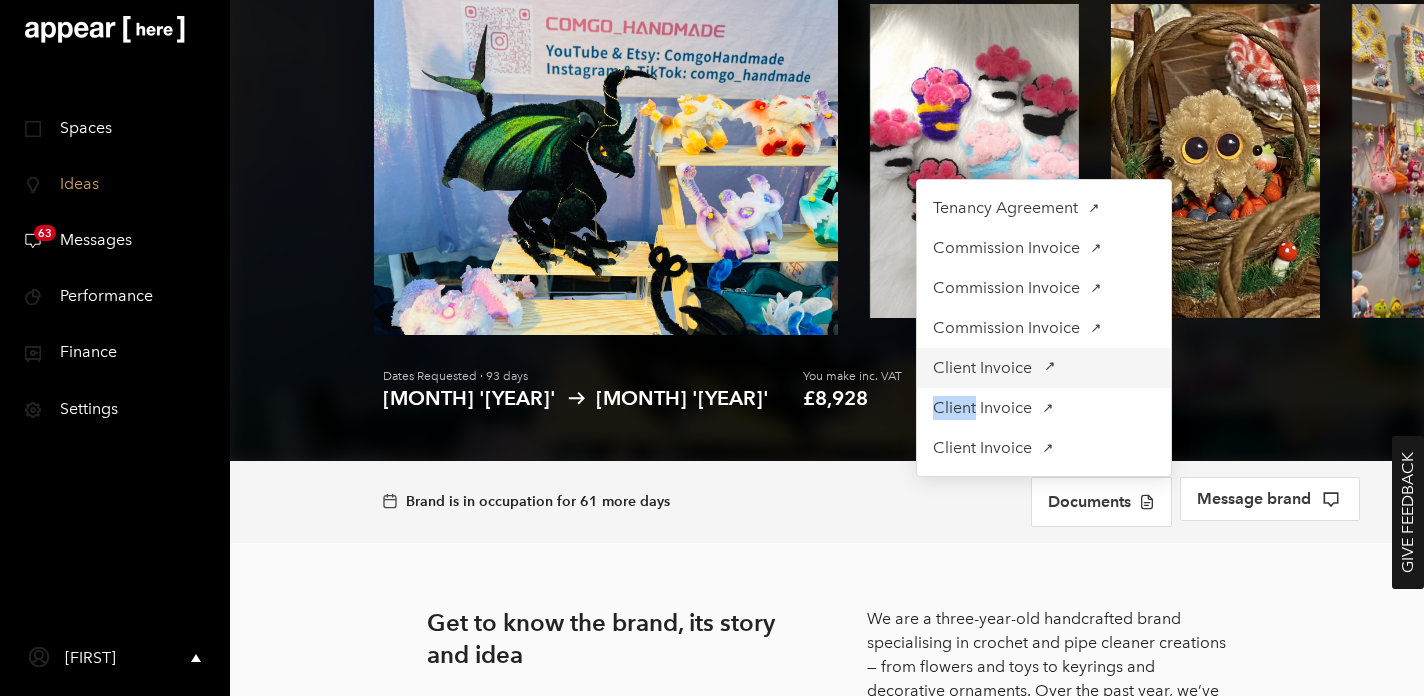 click at bounding box center (1094, 208) 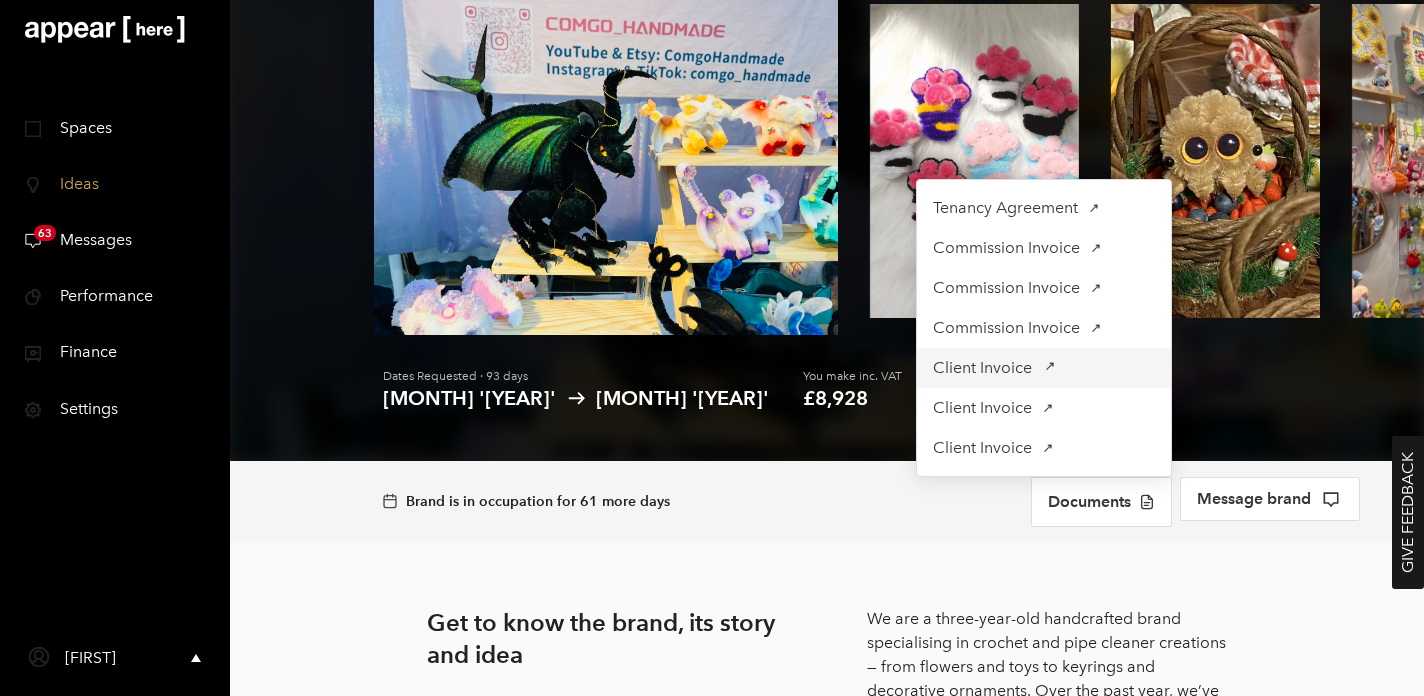 click on "Client Invoice" at bounding box center [1005, 208] 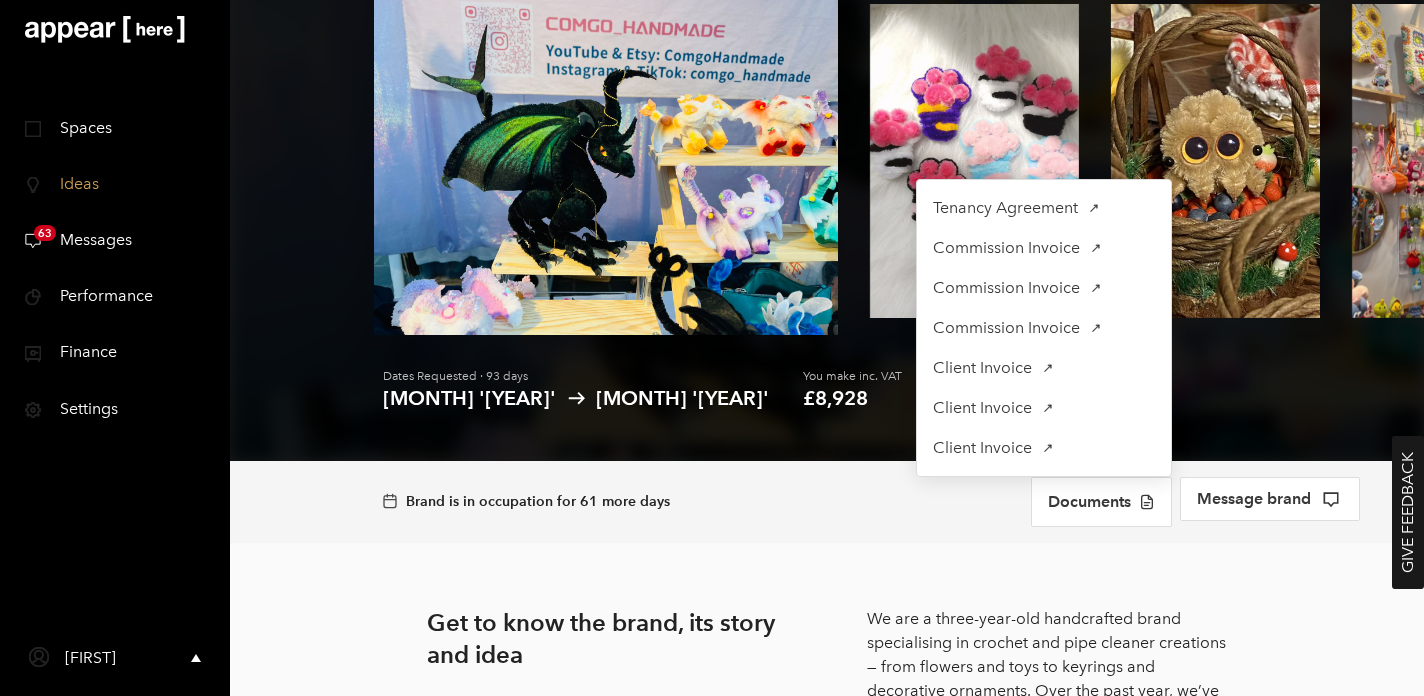 click on "Get to know the brand, its story and idea We are a three-year-old handcrafted brand specialising in crochet and pipe cleaner creations — from flowers and toys to keyrings and decorative ornaments. Over the past year, we’ve successfully showcased our work at a number of renowned London markets, including Greenwich Market, Jubilee Market, Apple Market, Tudor Market, and Winter Wonderland. As our brand continues to grow, we are now seeking an exciting and youthful environment like Boxpark to connect with a wider audience and further expand our business. What will the space look like? Here’s the plan: Explore their socials Website
Instagram
Youtube
Tiktok
Trust & reputation Verified
Member since [YEAR] Stores launched Multiple [FIRST] [LAST] CONCIERGE [FIRST] here, your concierge for Fuzzy Twizzy I'm here to assist with the Fuzzy Twizzy request! Feel free to reach out if you have any questions — I'm more than happy to help out. Message [FIRST]
[PHONE] Explained further" at bounding box center (827, 1699) 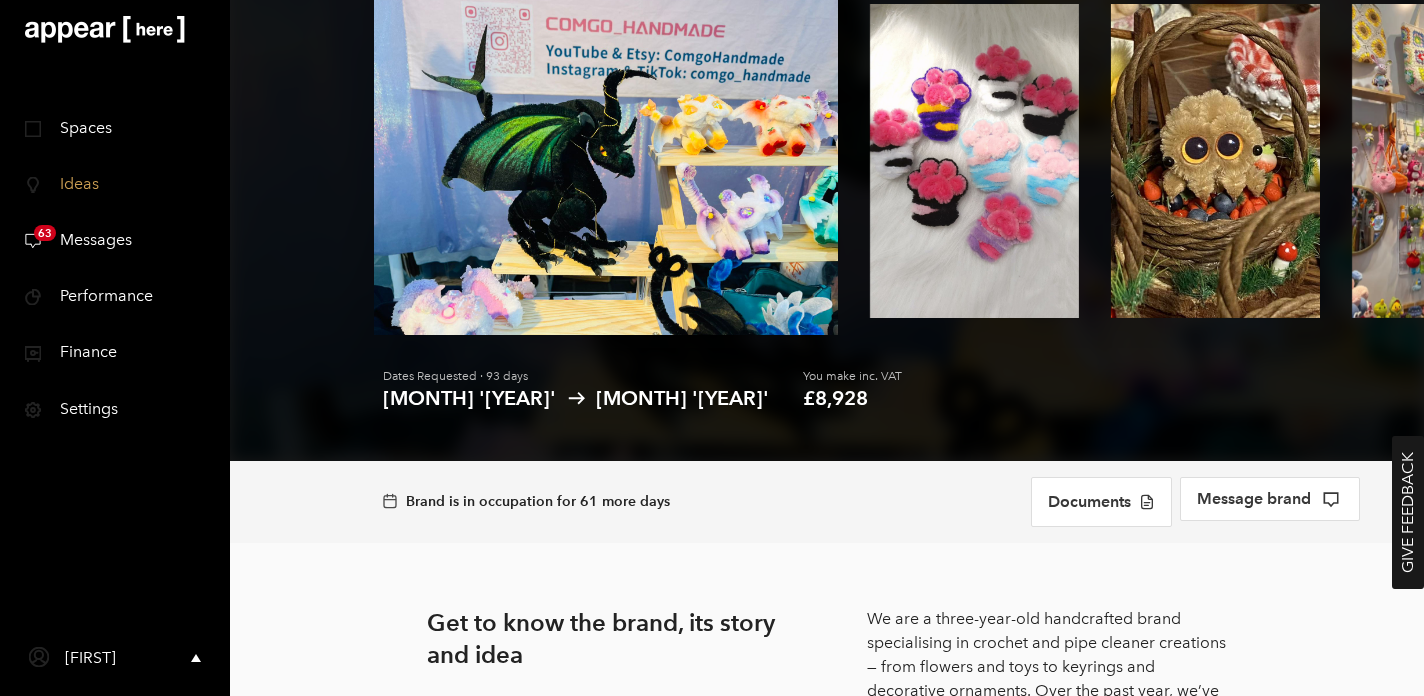 click on "We are a three-year-old handcrafted brand specialising in crochet and pipe cleaner creations — from flowers and toys to keyrings and decorative ornaments. Over the past year, we’ve successfully showcased our work at a number of renowned London markets, including Greenwich Market, Jubilee Market, Apple Market, Tudor Market, and Winter Wonderland. As our brand continues to grow, we are now seeking an exciting and youthful environment like Boxpark to connect with a wider audience and further expand our business." at bounding box center (1047, 751) 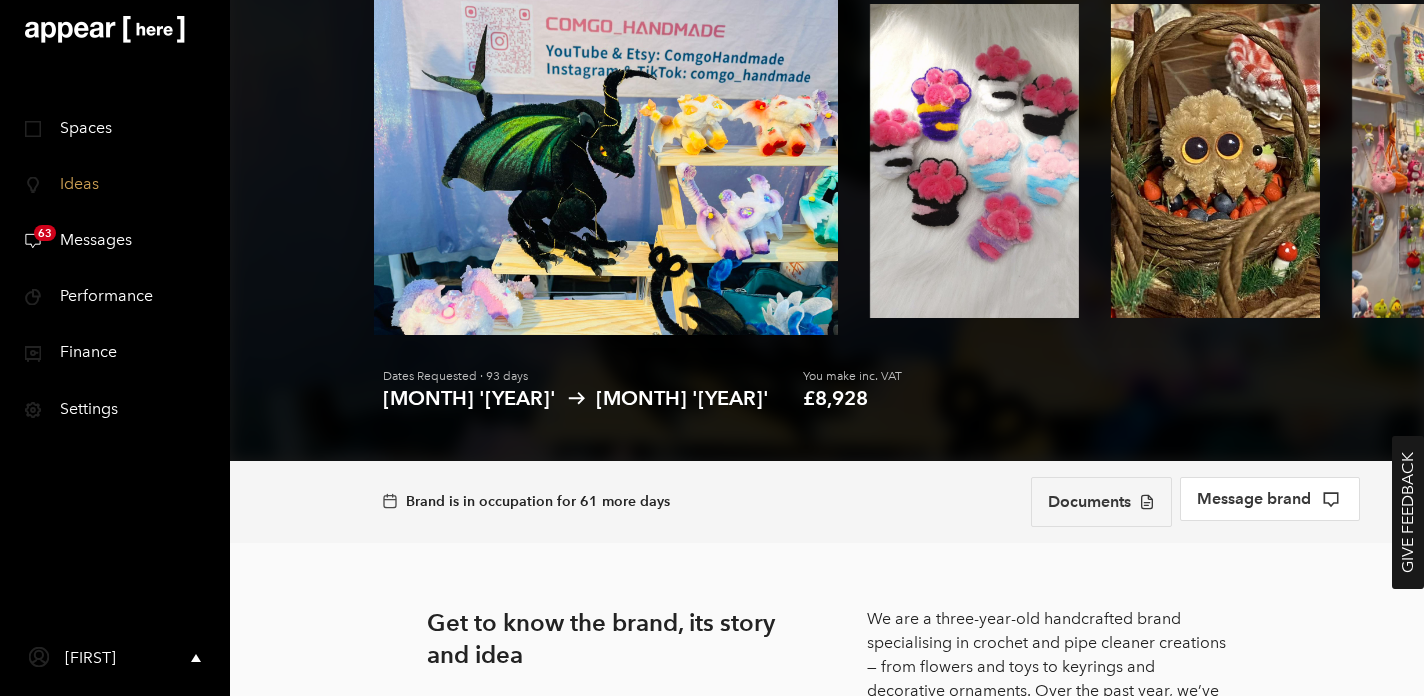 click on "Documents" at bounding box center [1101, 502] 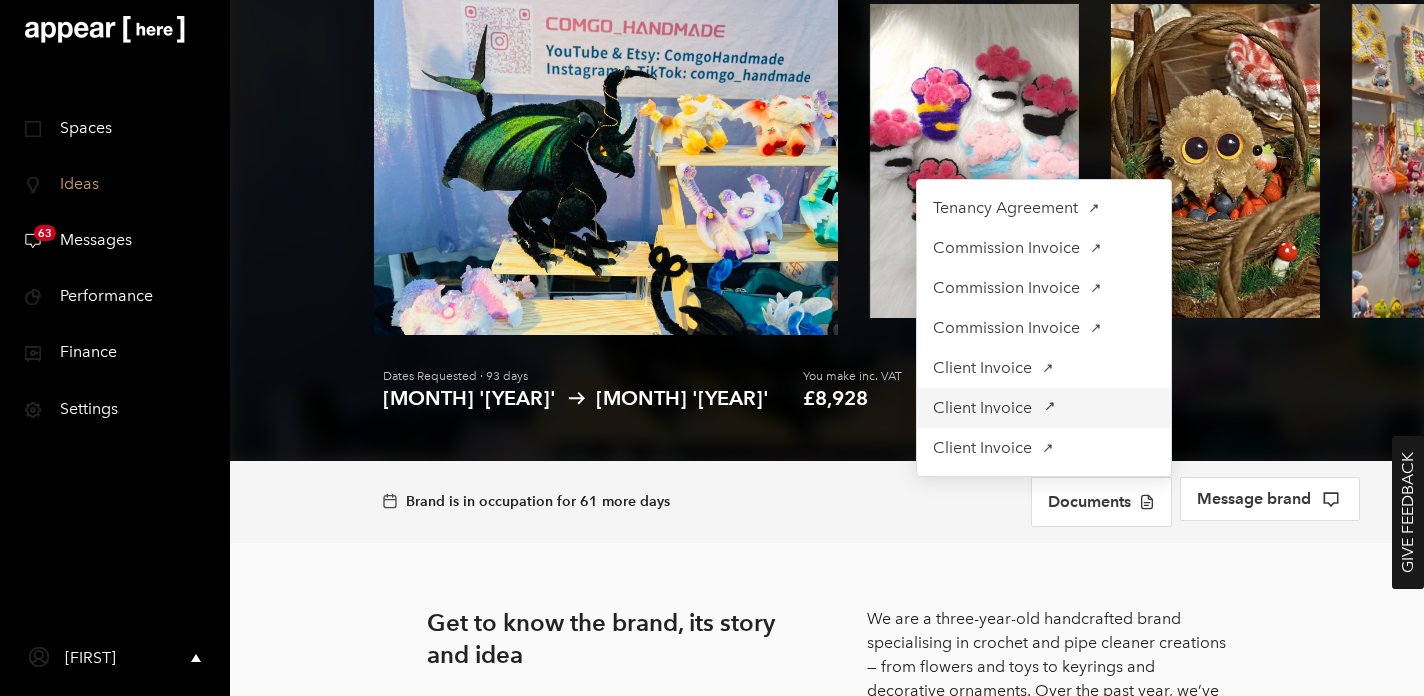 click on "Client Invoice" at bounding box center [1005, 208] 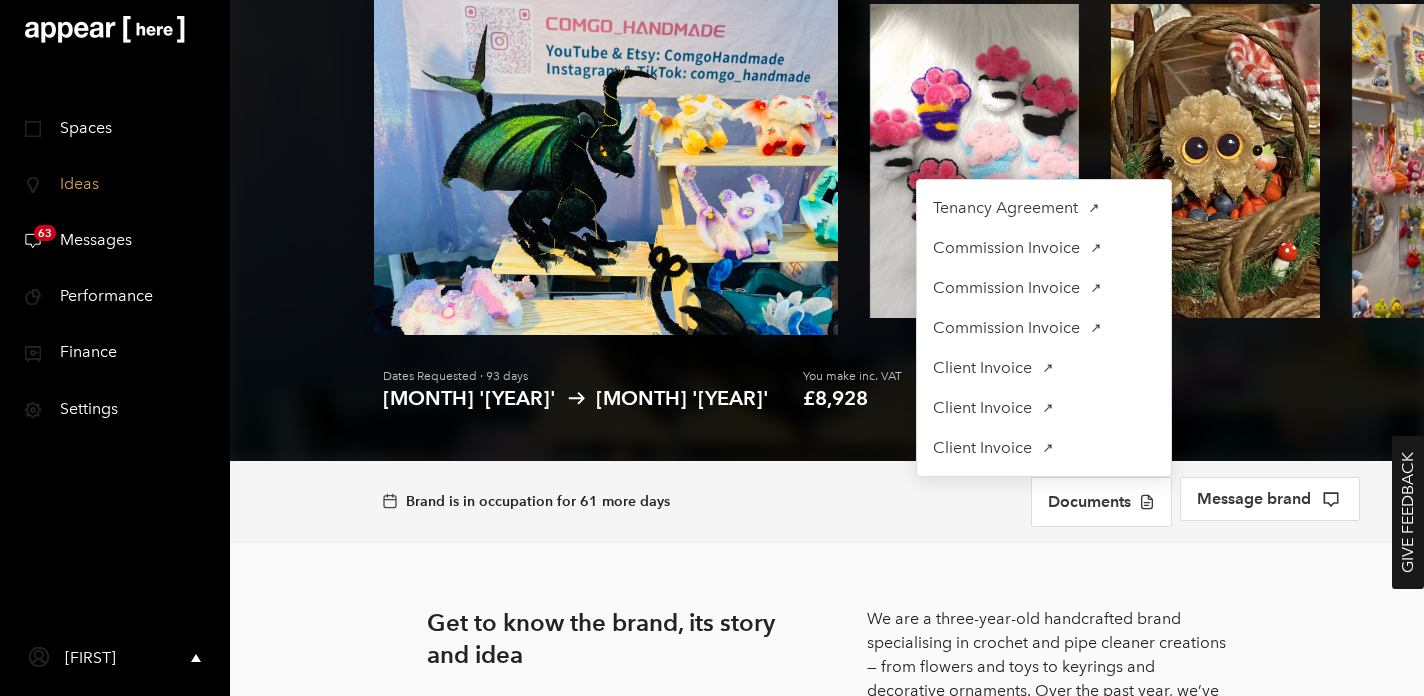 click on "Brand is in occupation for 61 more days" at bounding box center (534, 502) 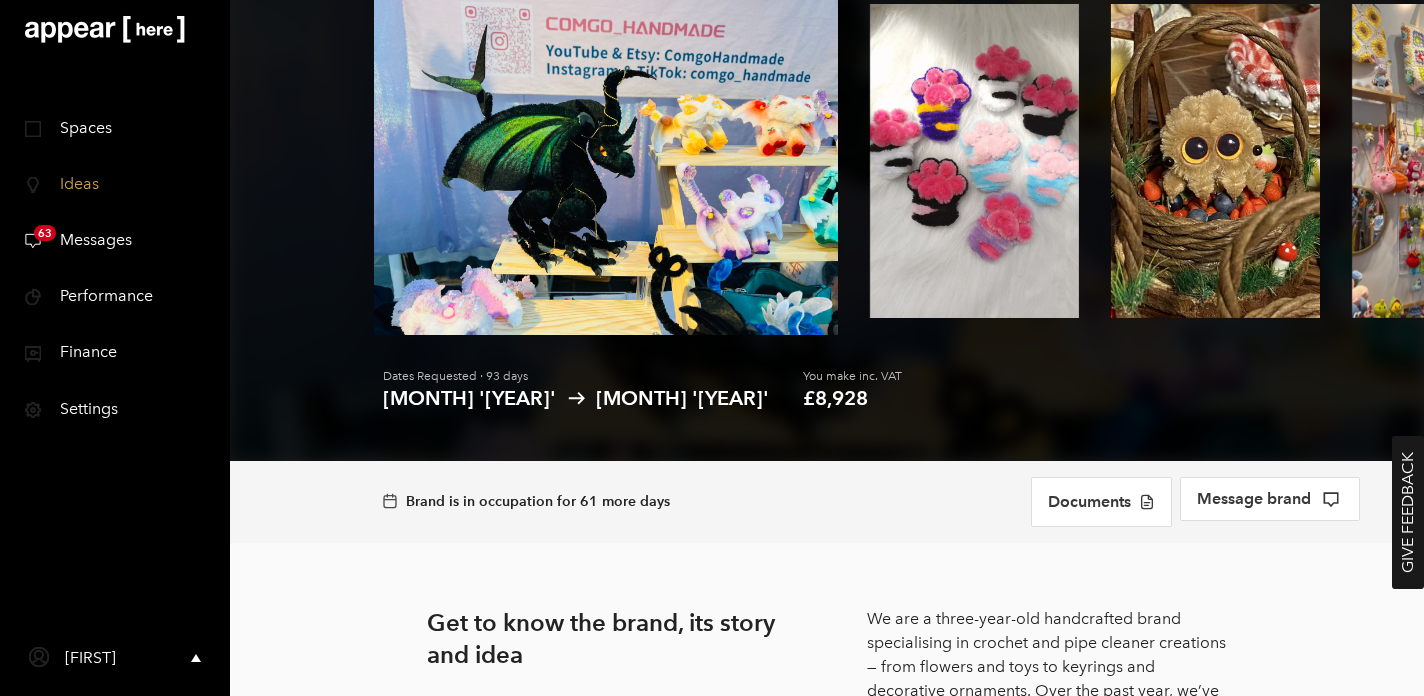 click on "Get to know the brand, its story and idea We are a three-year-old handcrafted brand specialising in crochet and pipe cleaner creations — from flowers and toys to keyrings and decorative ornaments. Over the past year, we’ve successfully showcased our work at a number of renowned London markets, including Greenwich Market, Jubilee Market, Apple Market, Tudor Market, and Winter Wonderland. As our brand continues to grow, we are now seeking an exciting and youthful environment like Boxpark to connect with a wider audience and further expand our business. What will the space look like? Here’s the plan: Explore their socials Website
Instagram
Youtube
Tiktok
Trust & reputation Verified
Member since [YEAR] Stores launched Multiple [FIRST] [LAST] CONCIERGE [FIRST] here, your concierge for Fuzzy Twizzy I'm here to assist with the Fuzzy Twizzy request! Feel free to reach out if you have any questions — I'm more than happy to help out. Message [FIRST]
[PHONE] Explained further" at bounding box center [827, 1699] 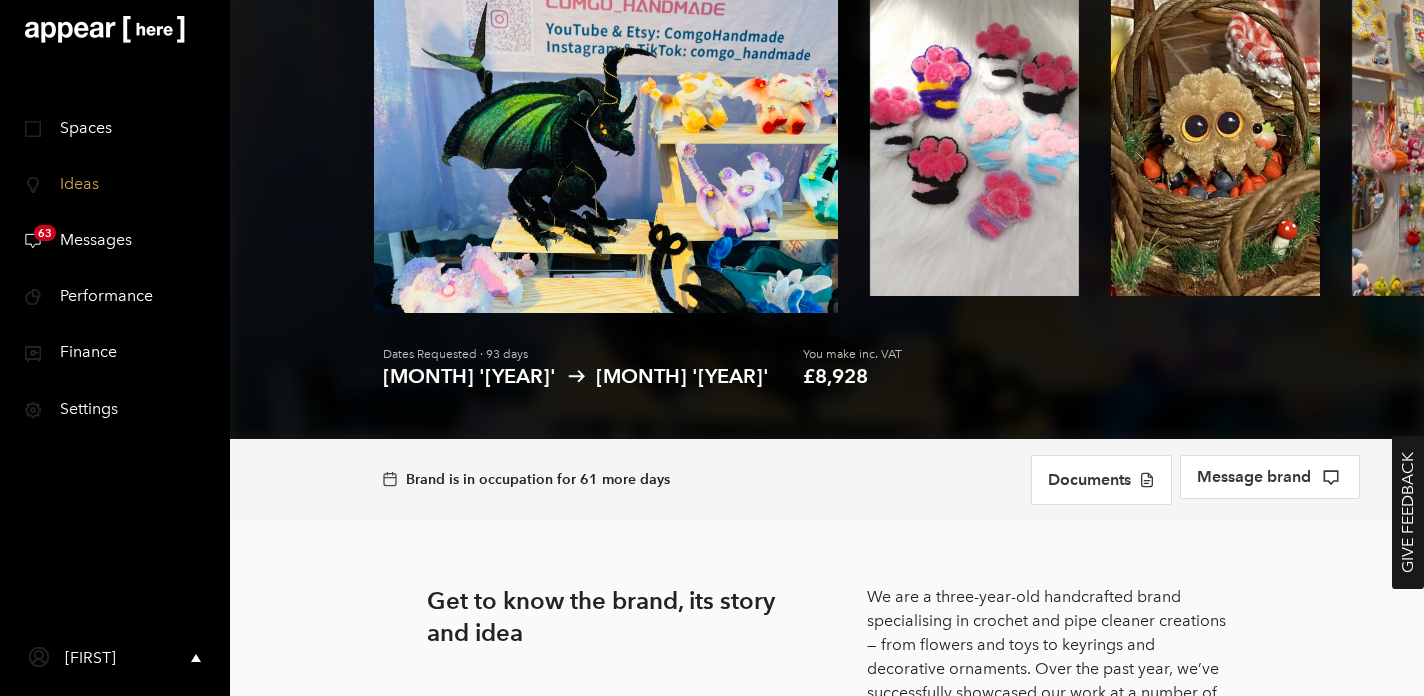 scroll, scrollTop: 0, scrollLeft: 0, axis: both 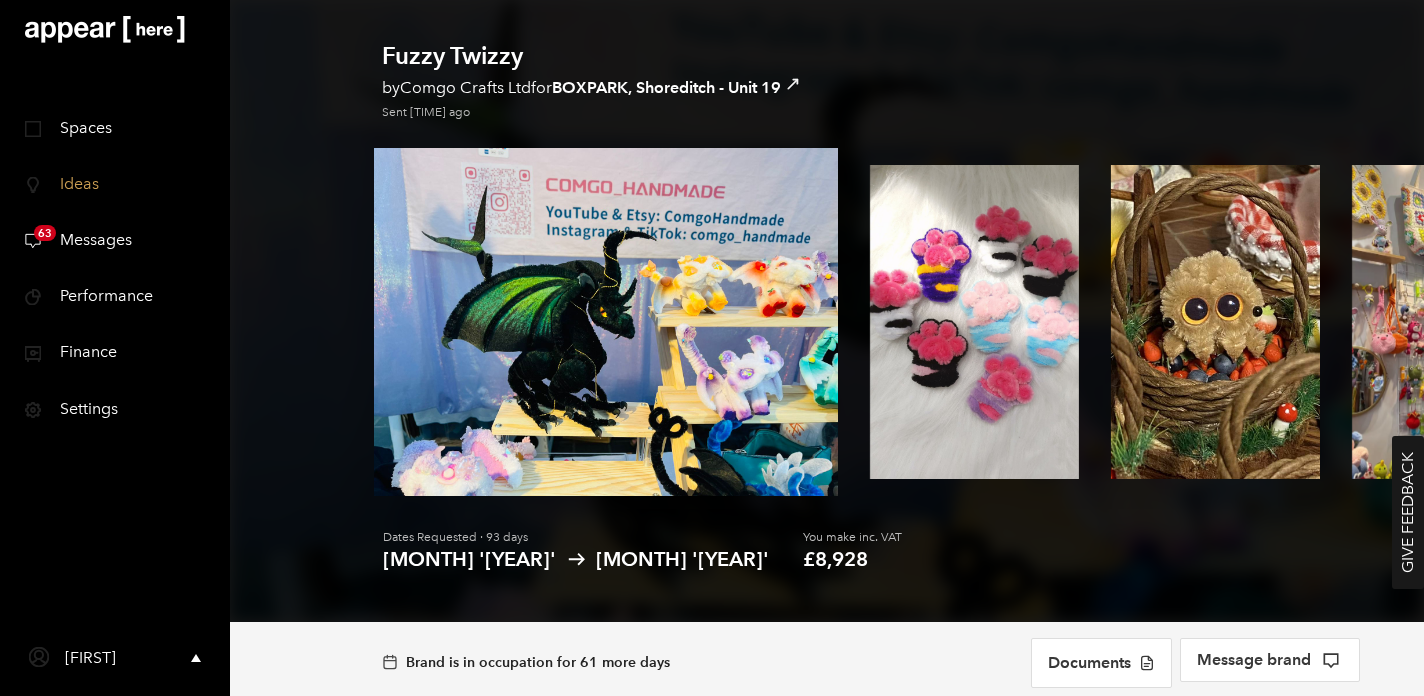 click on "Dates Requested · 93 days 01 [MONTH] '[YEAR]'
01 [MONTH] '[YEAR]' You make inc. VAT £8,928" at bounding box center (827, 571) 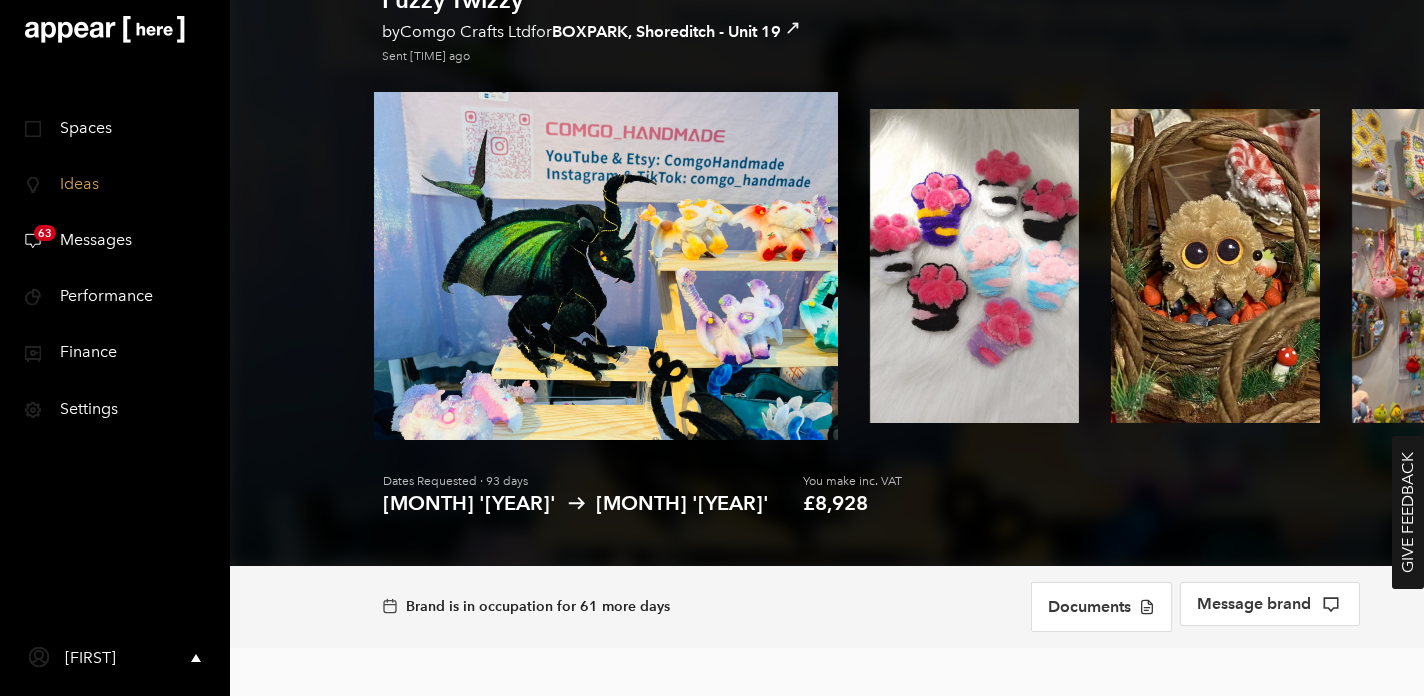 scroll, scrollTop: 80, scrollLeft: 0, axis: vertical 